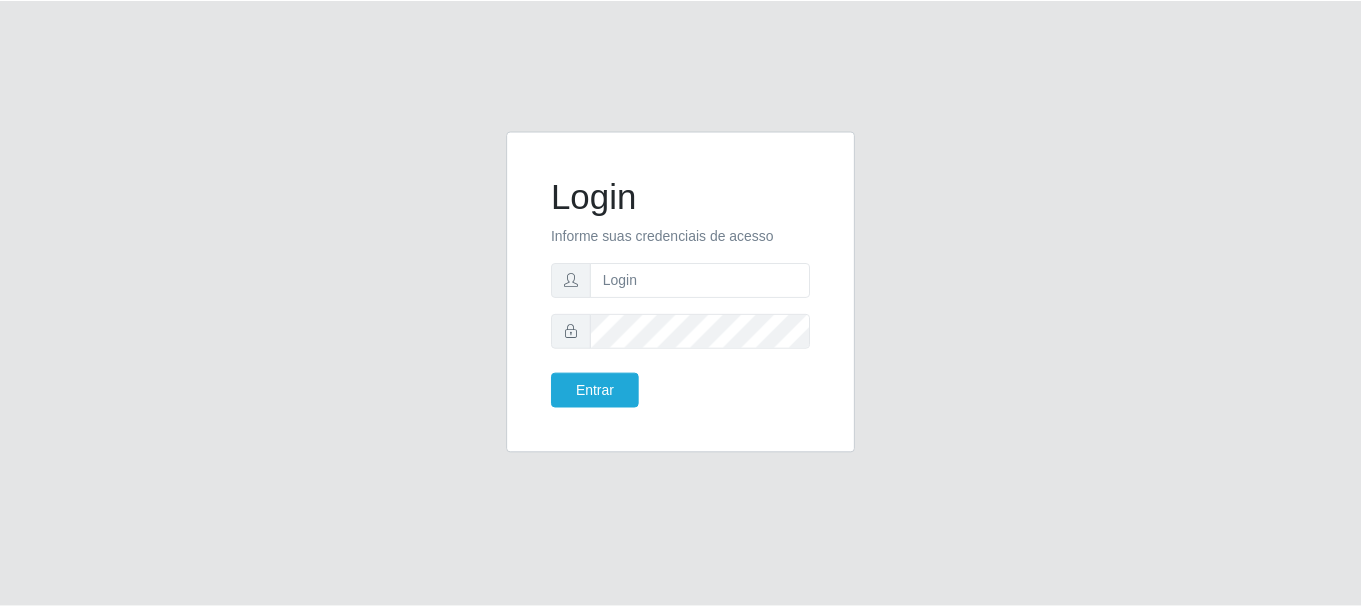 scroll, scrollTop: 0, scrollLeft: 0, axis: both 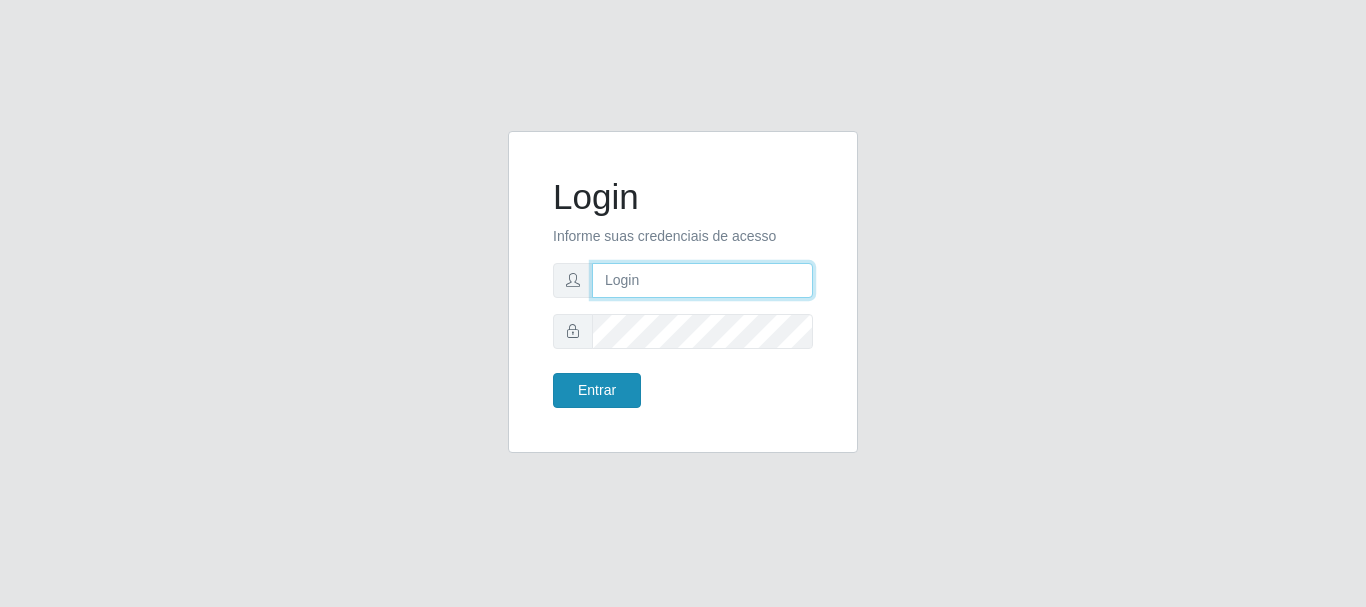 type on "caio@B1" 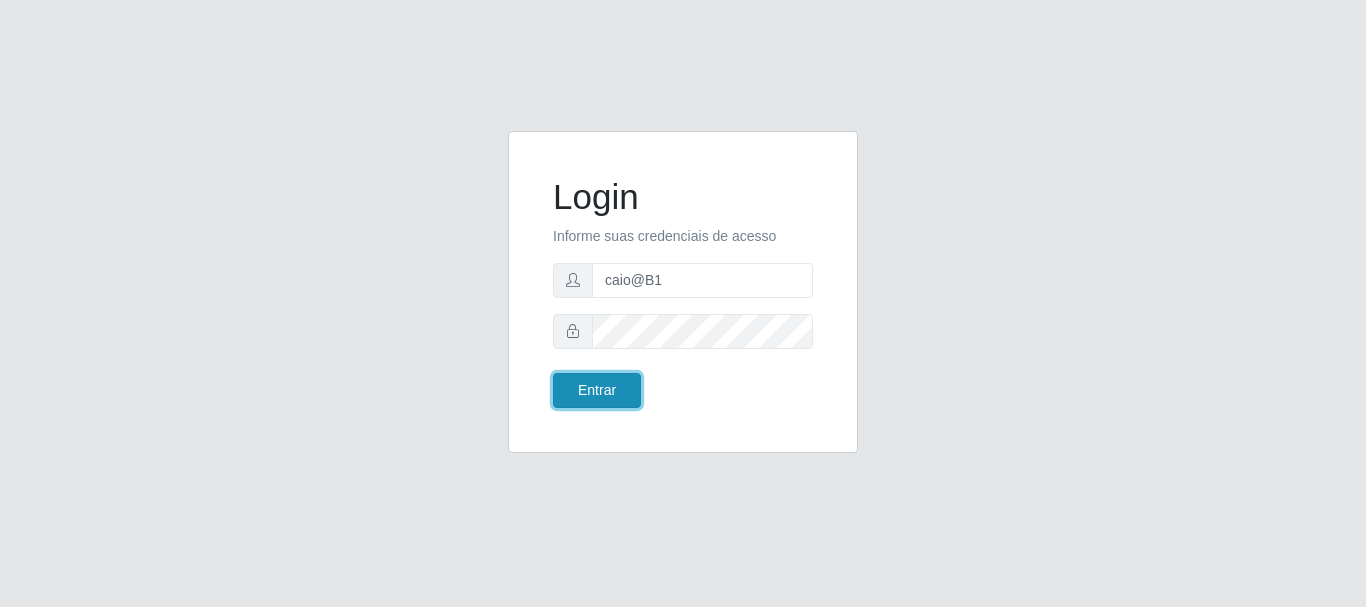 click on "Entrar" at bounding box center (597, 390) 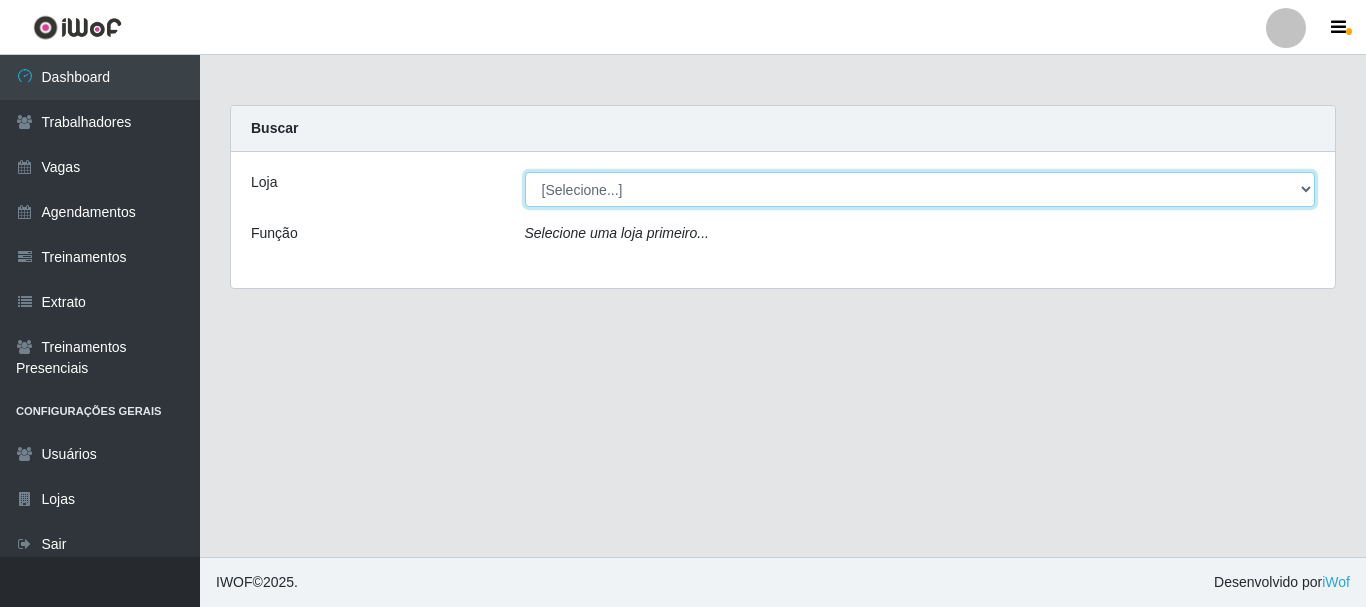 click on "[Selecione...] Bemais Supermercados - B1 [GEOGRAPHIC_DATA]" at bounding box center [920, 189] 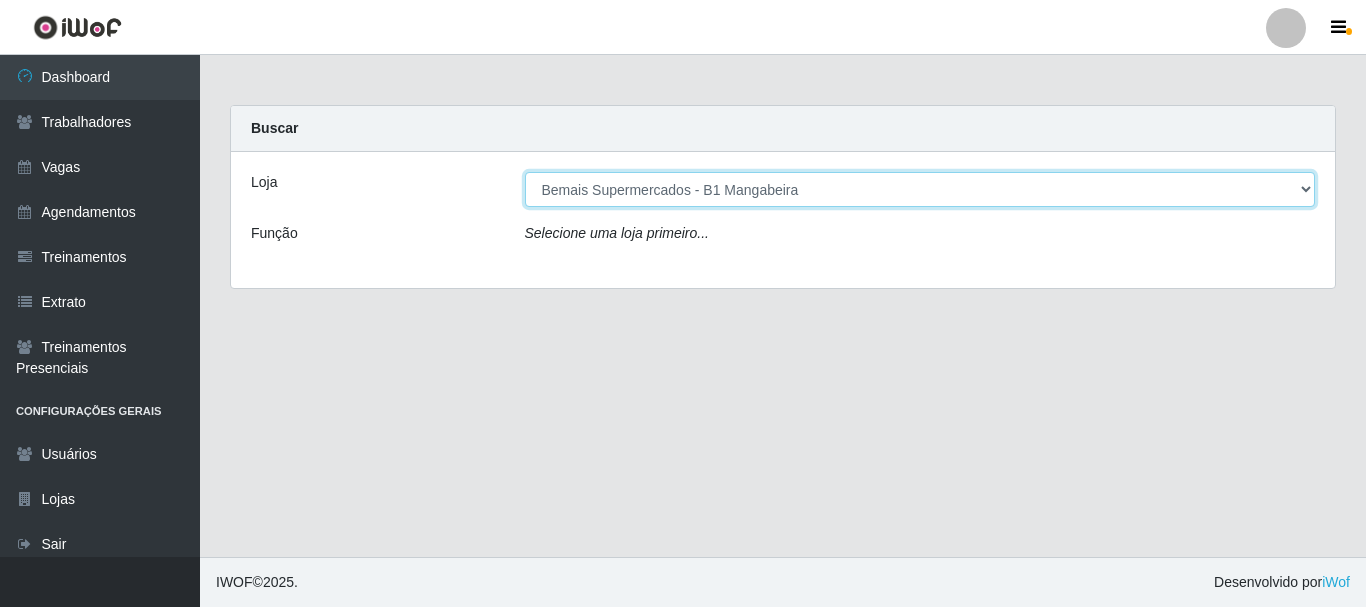 click on "[Selecione...] Bemais Supermercados - B1 [GEOGRAPHIC_DATA]" at bounding box center [920, 189] 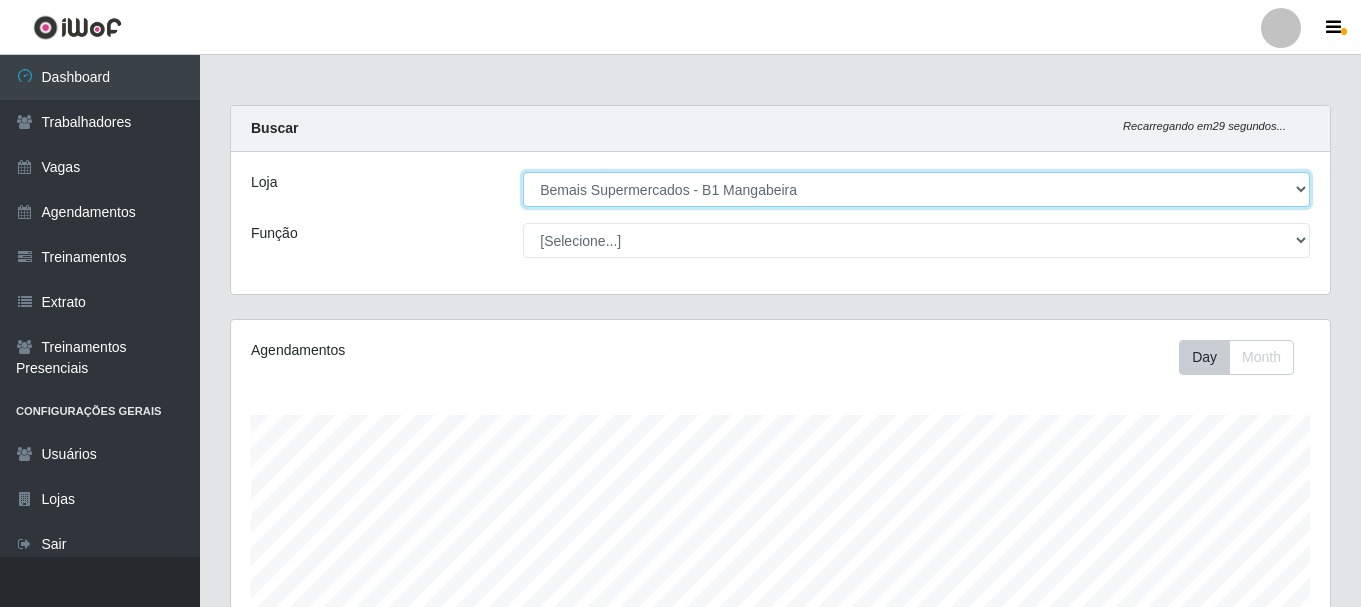 scroll, scrollTop: 999585, scrollLeft: 998901, axis: both 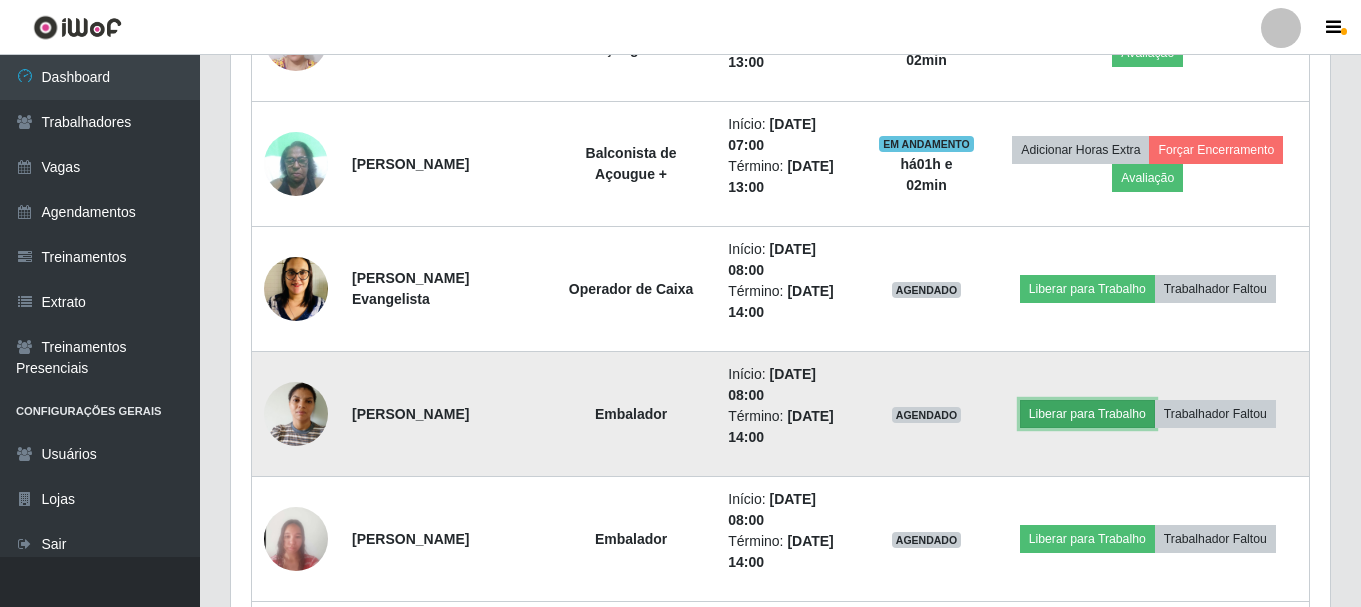 click on "Liberar para Trabalho" at bounding box center [1087, 414] 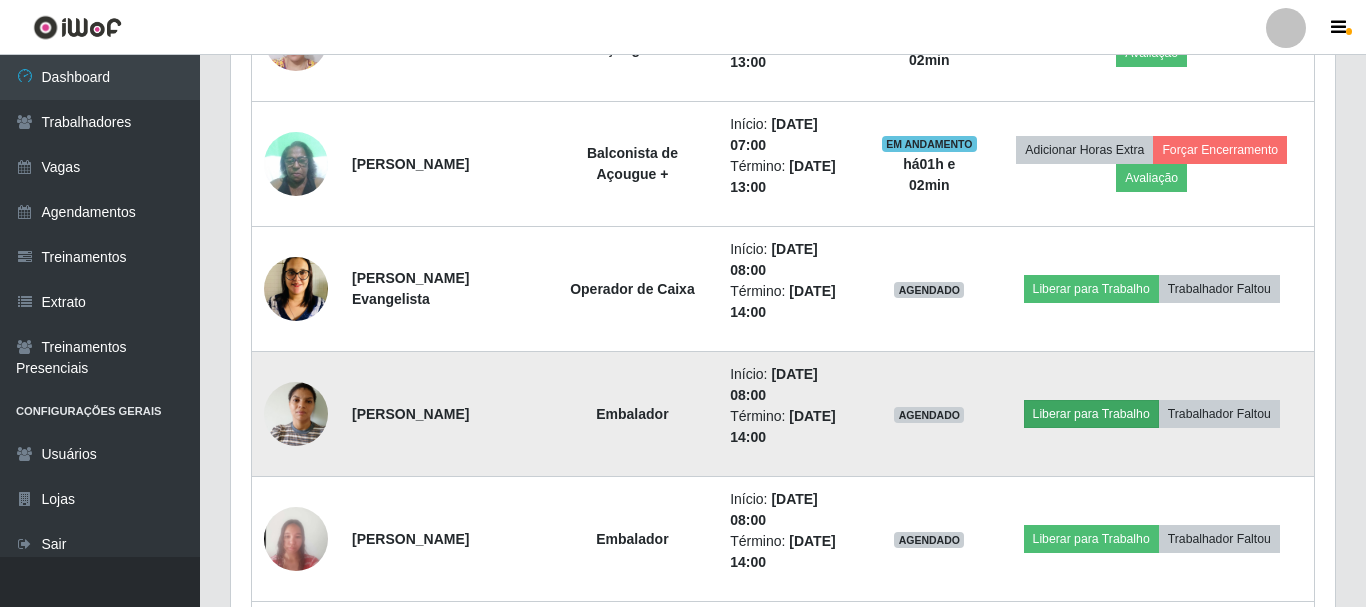 scroll, scrollTop: 999585, scrollLeft: 998911, axis: both 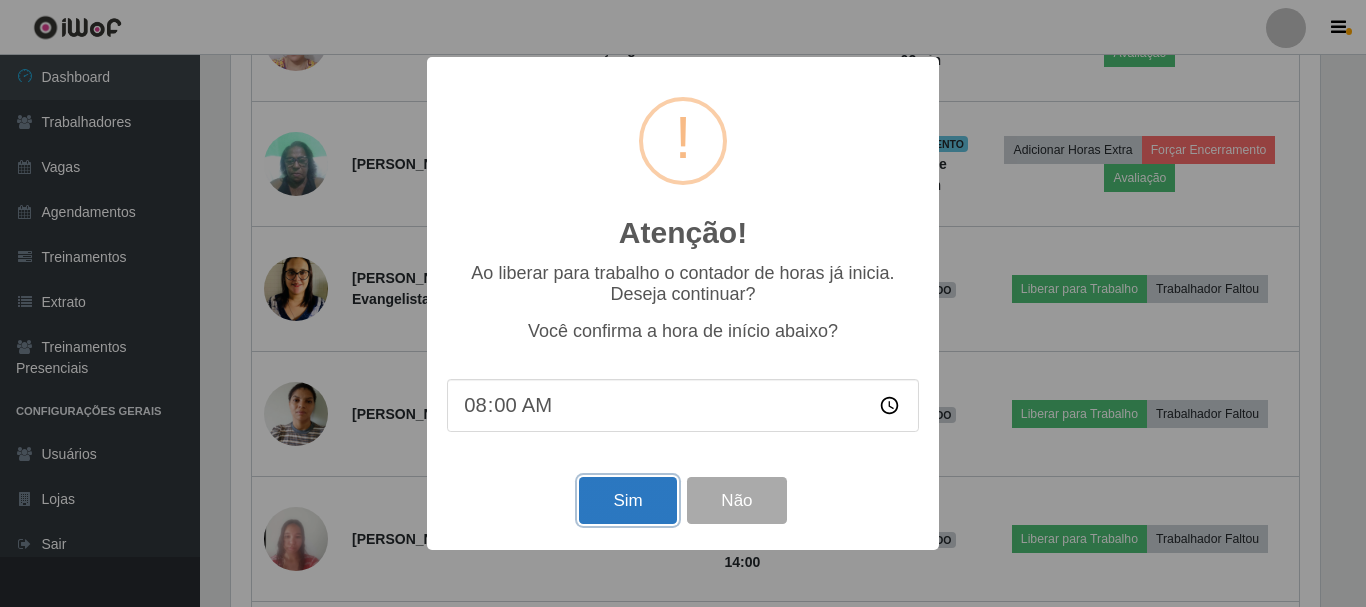 click on "Sim" at bounding box center [627, 500] 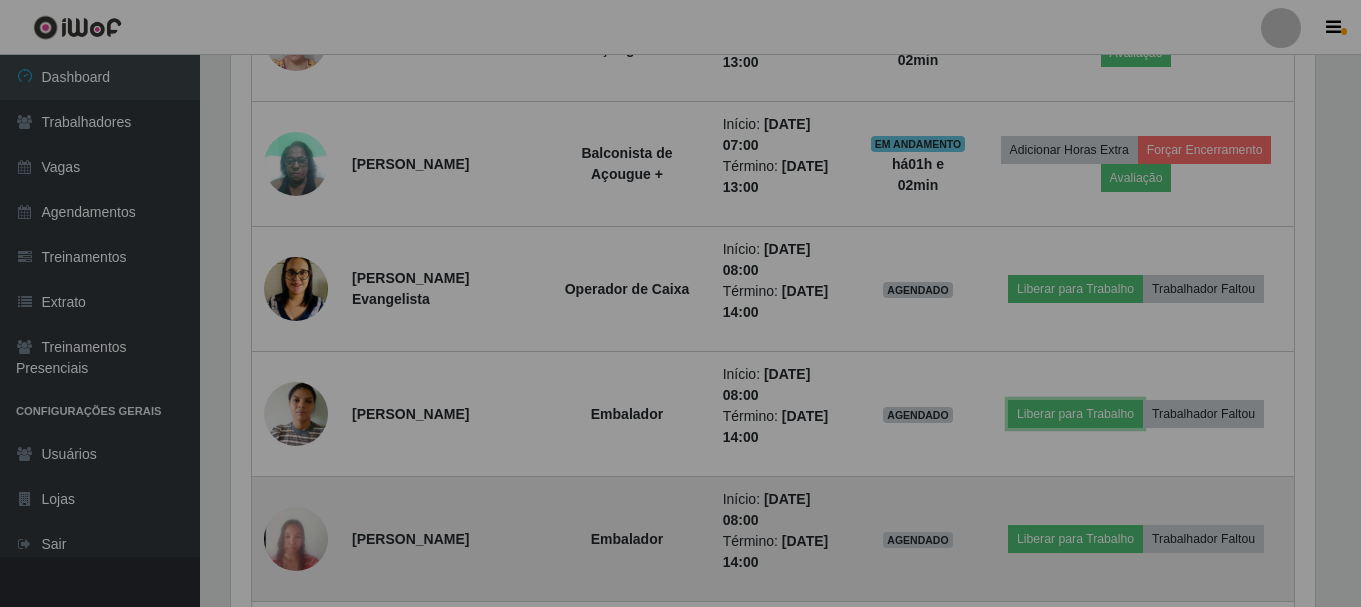scroll, scrollTop: 999585, scrollLeft: 998901, axis: both 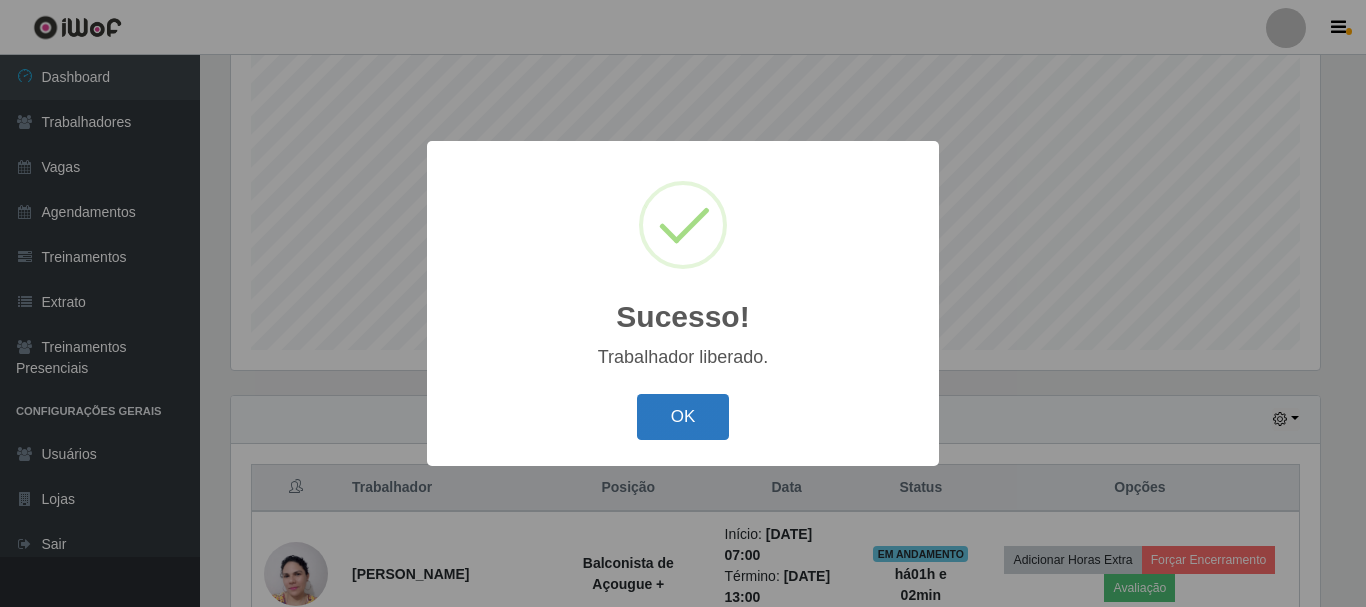 click on "OK" at bounding box center [683, 417] 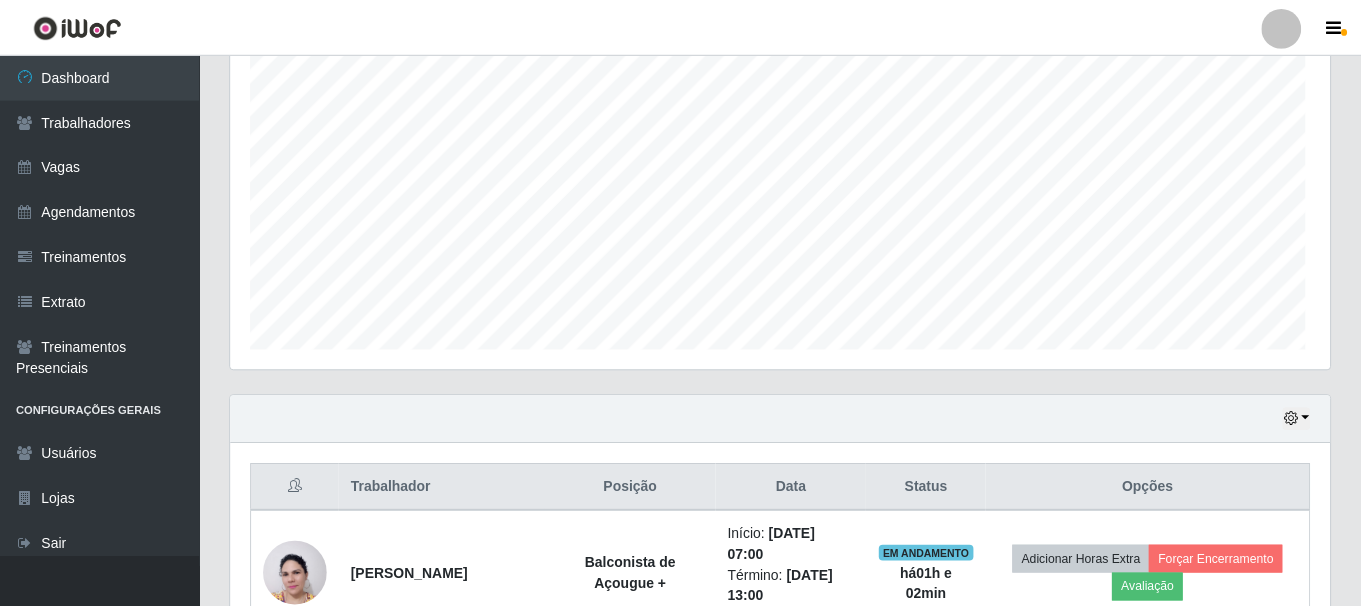 scroll, scrollTop: 999585, scrollLeft: 998901, axis: both 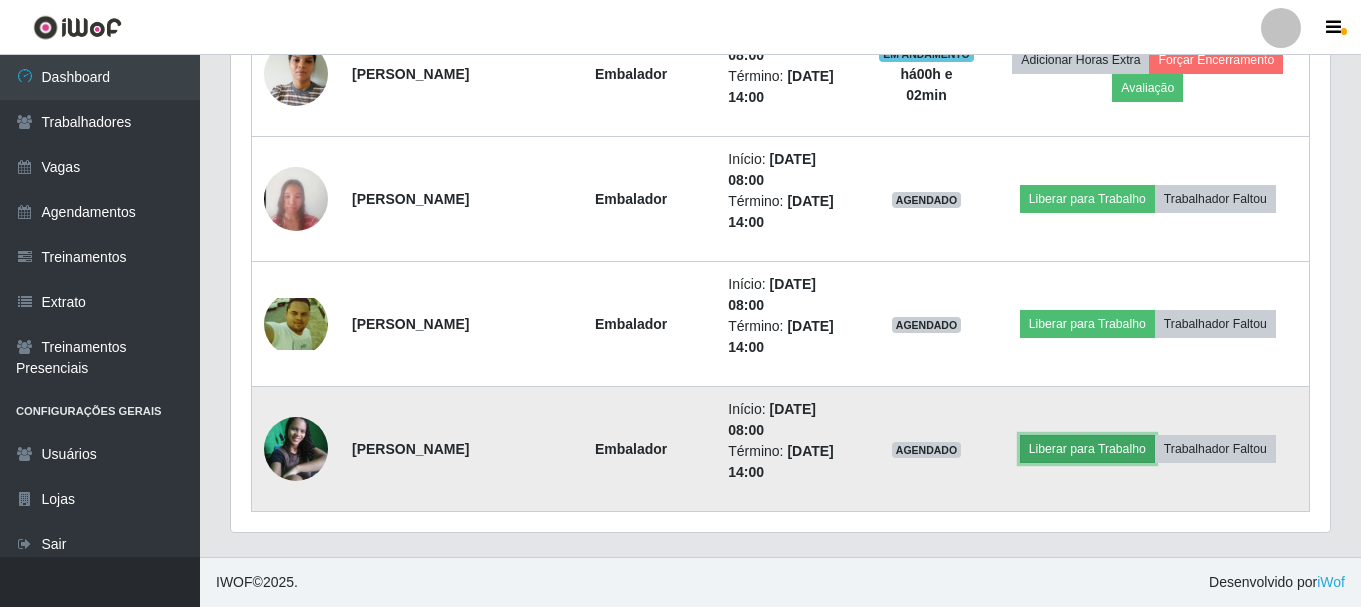 click on "Liberar para Trabalho" at bounding box center (1087, 449) 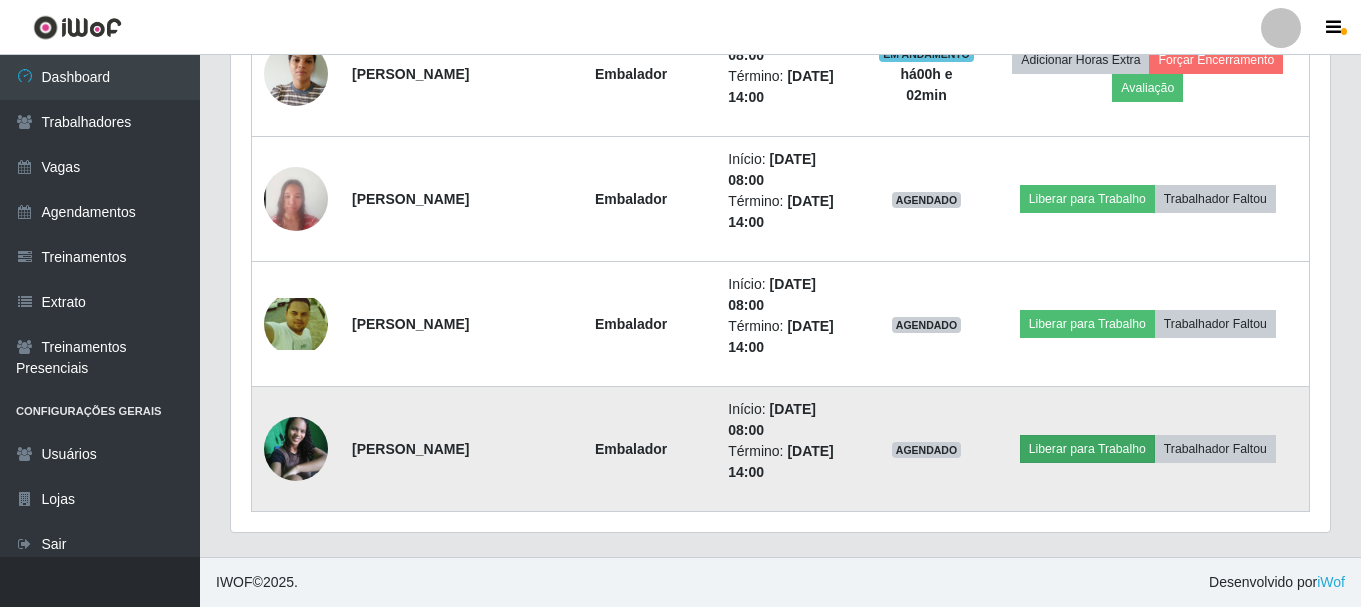scroll, scrollTop: 999585, scrollLeft: 998911, axis: both 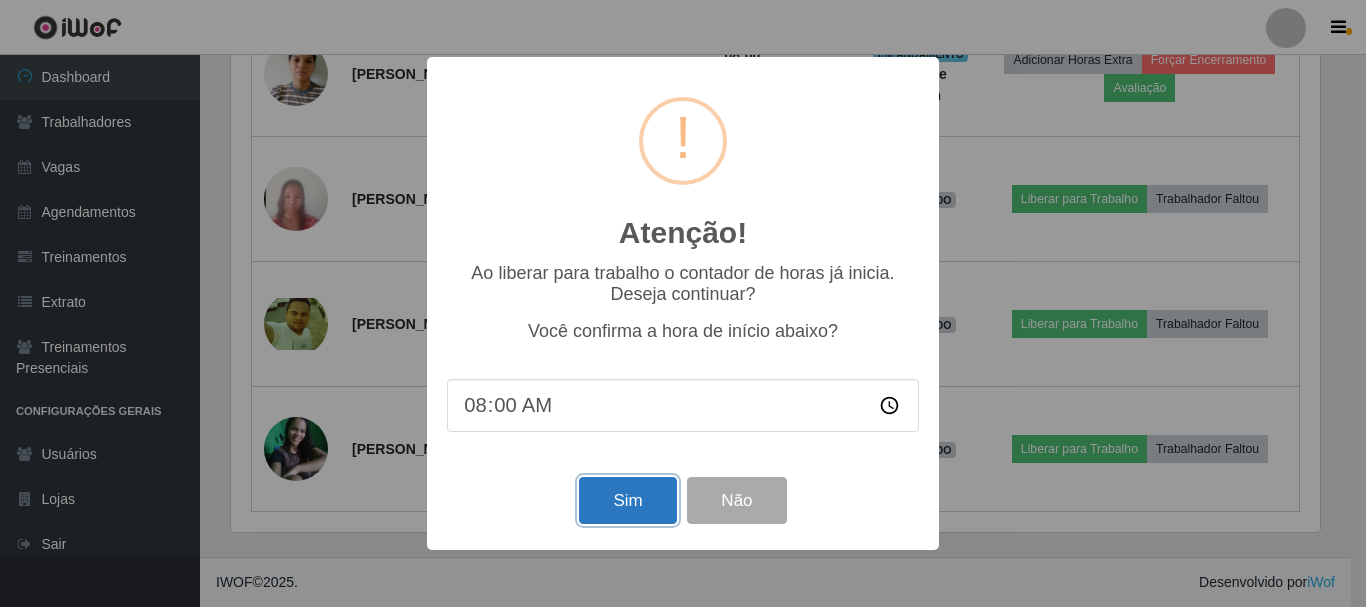 click on "Sim" at bounding box center [627, 500] 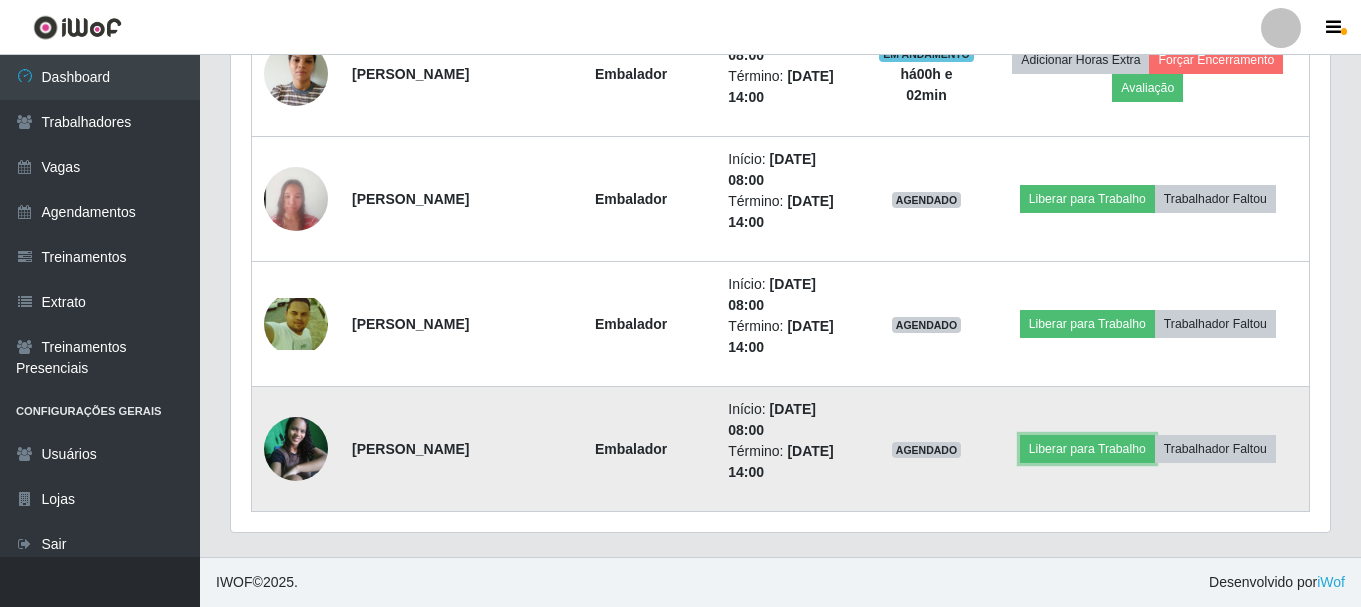 scroll, scrollTop: 999585, scrollLeft: 998901, axis: both 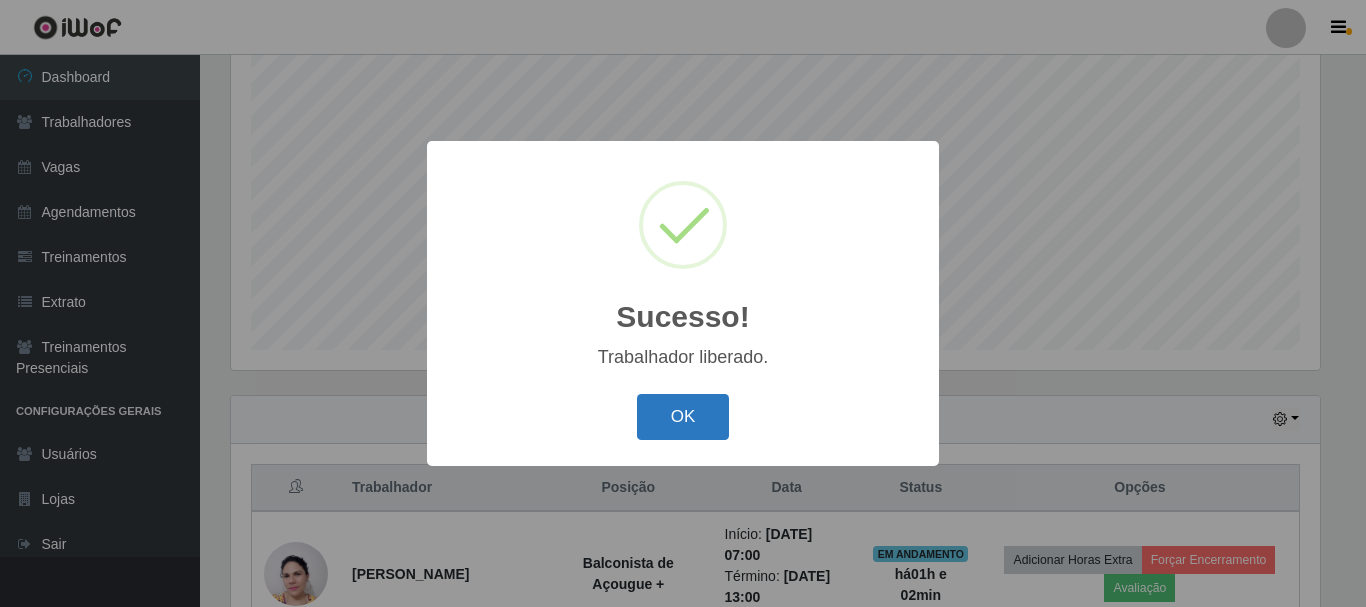 click on "OK" at bounding box center (683, 417) 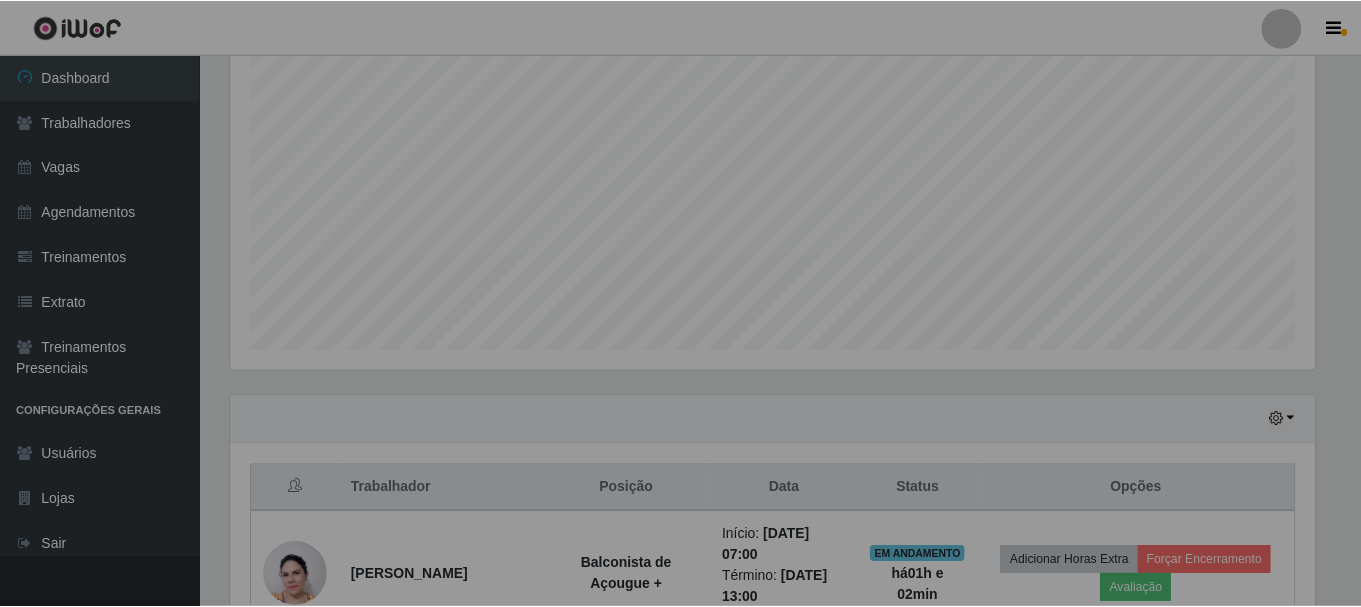 scroll, scrollTop: 999585, scrollLeft: 998901, axis: both 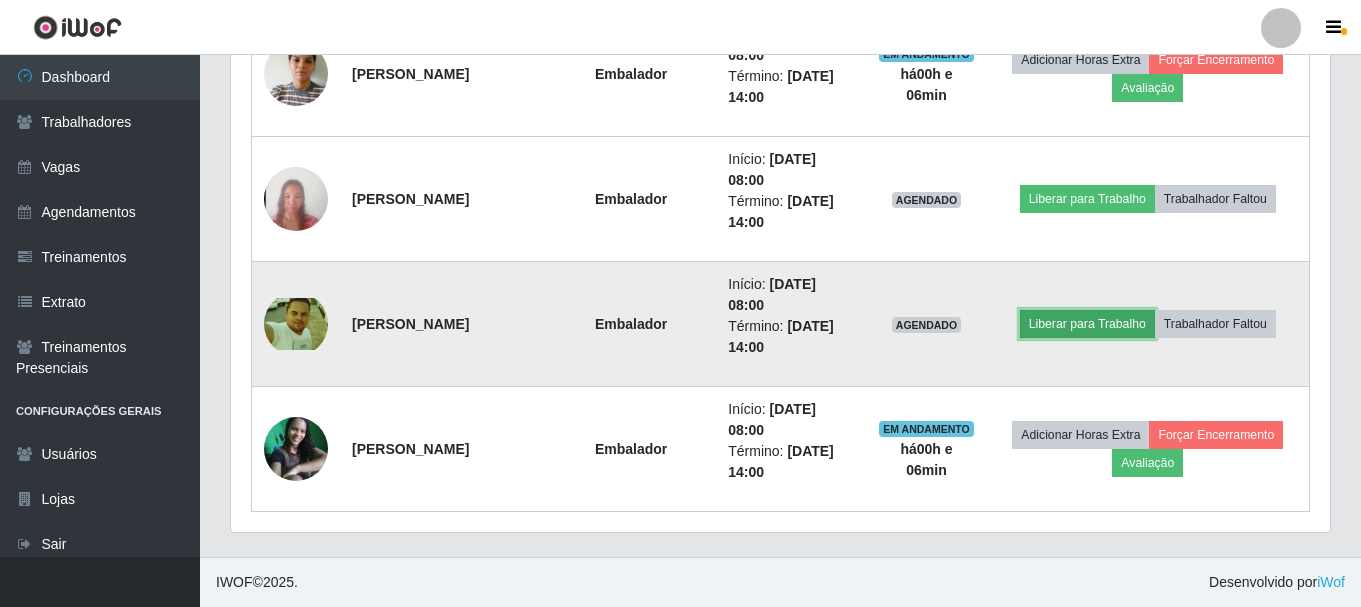 click on "Liberar para Trabalho" at bounding box center (1087, 324) 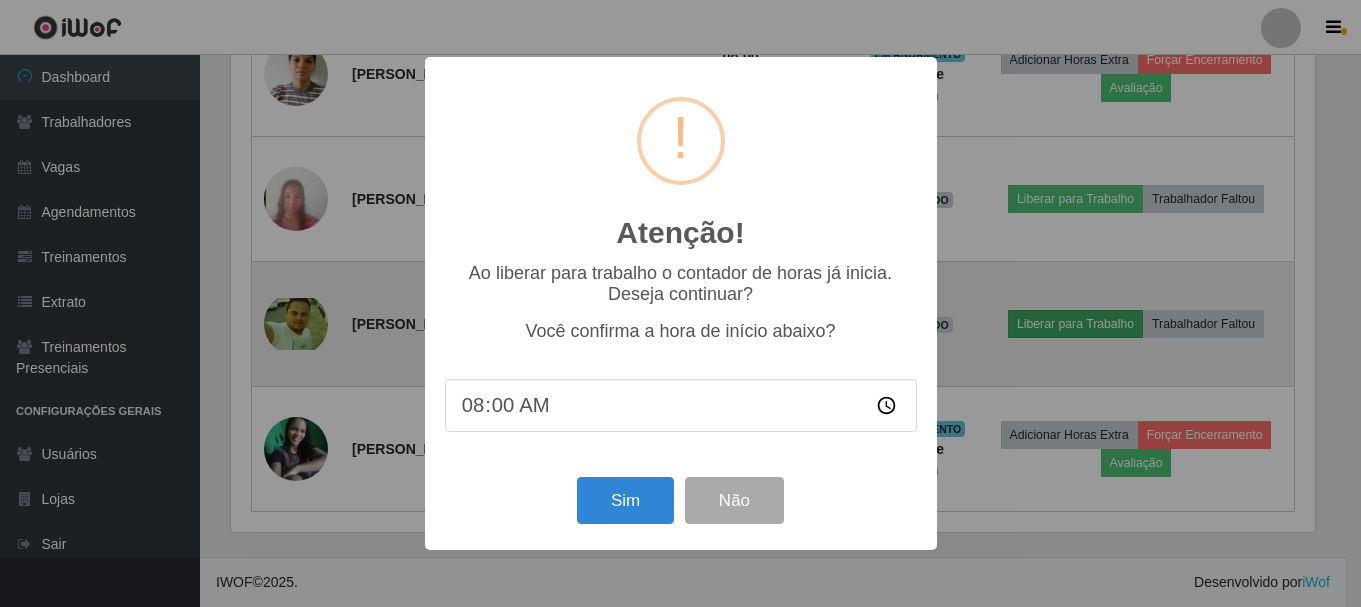 scroll, scrollTop: 999585, scrollLeft: 998911, axis: both 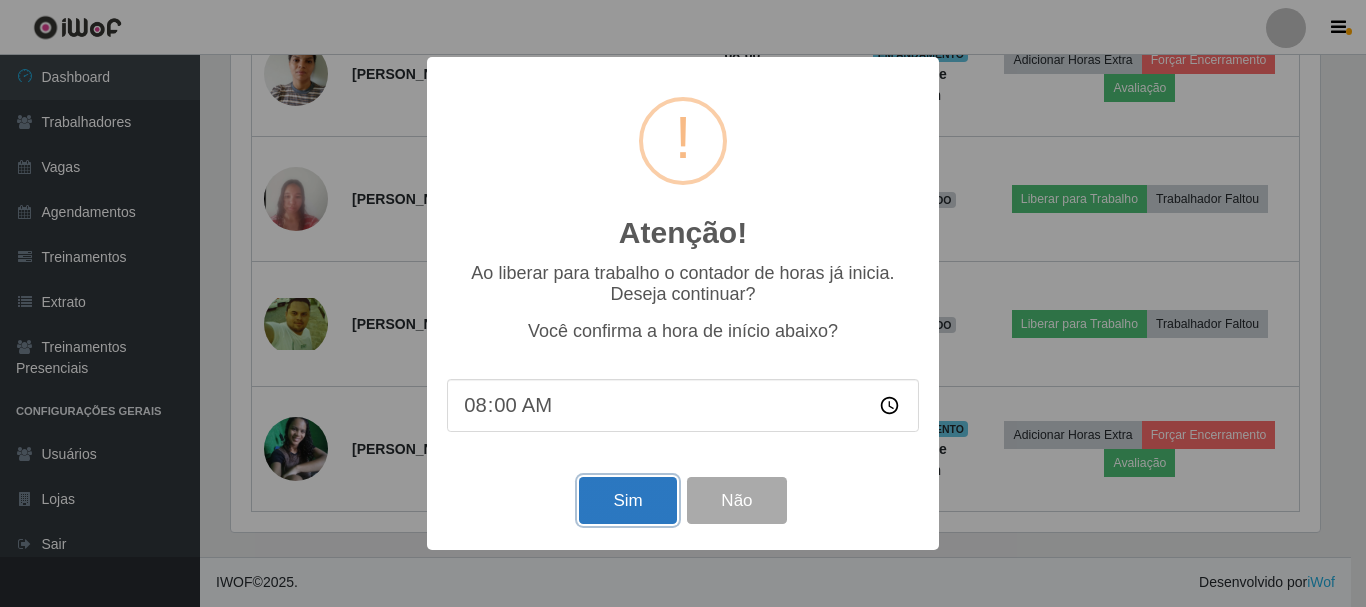 click on "Sim" at bounding box center [627, 500] 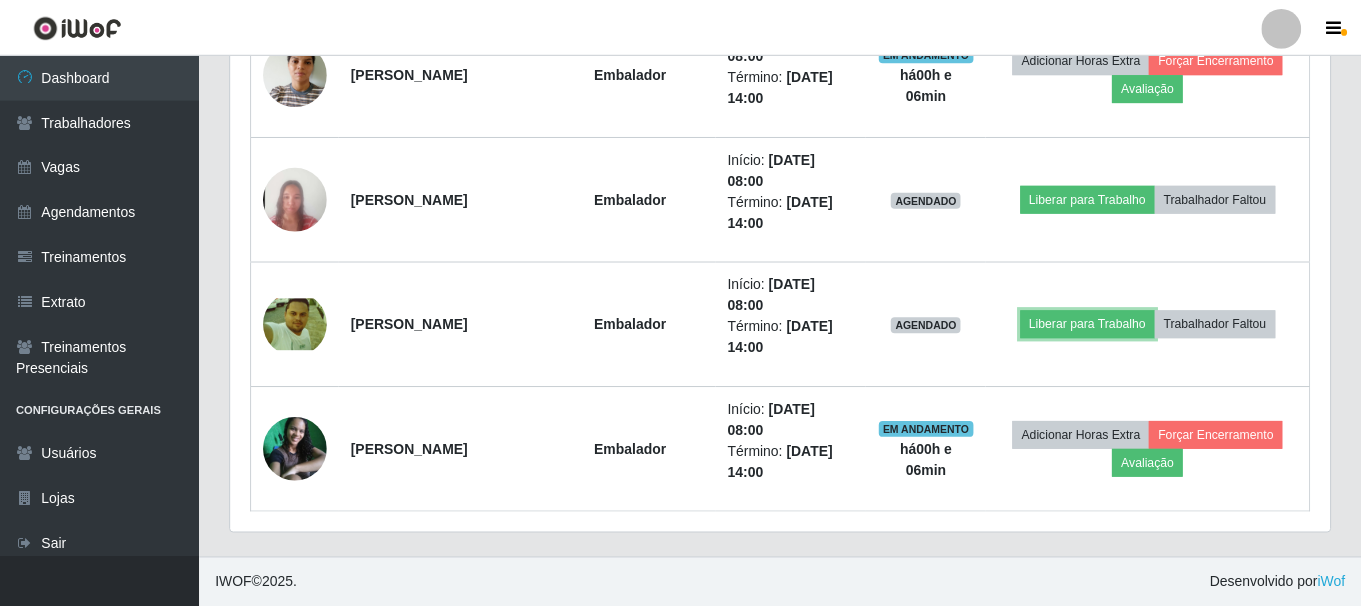 scroll, scrollTop: 999585, scrollLeft: 998901, axis: both 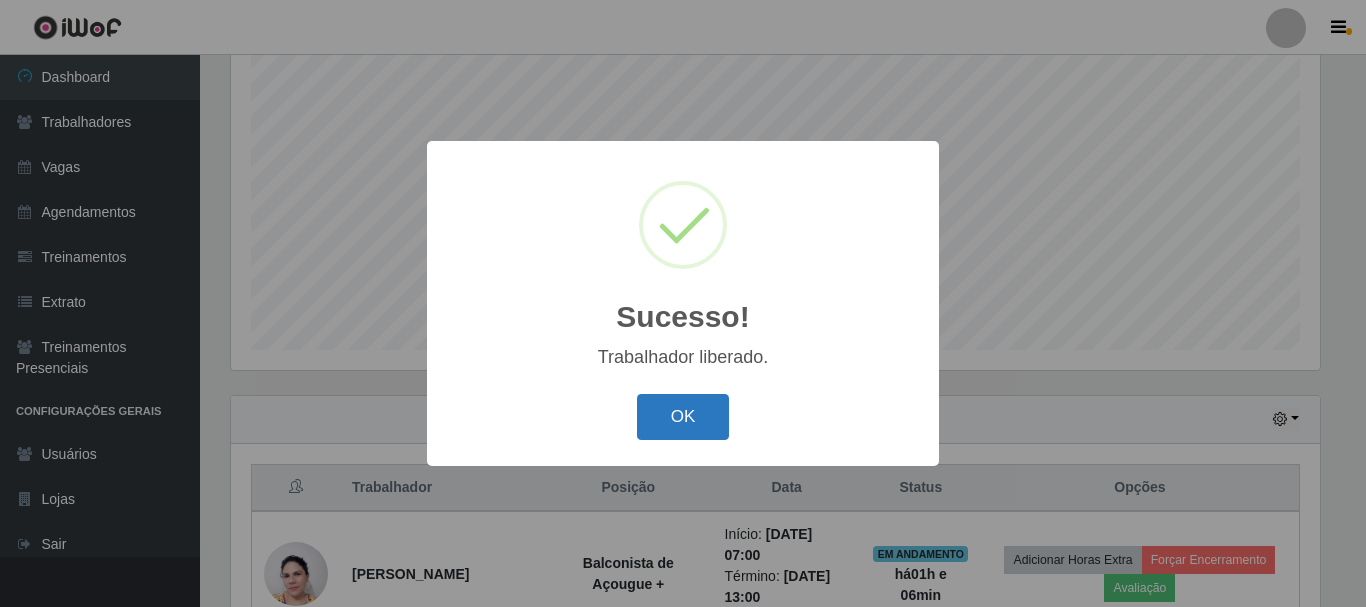 click on "OK" at bounding box center [683, 417] 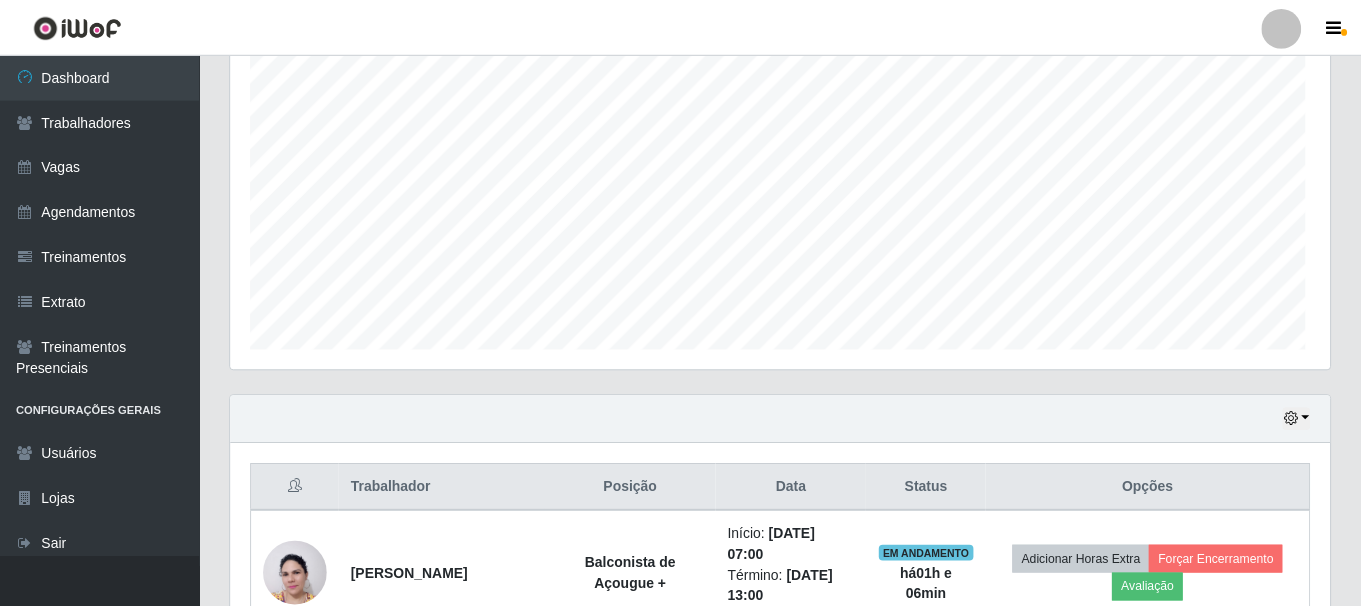 scroll, scrollTop: 999585, scrollLeft: 998901, axis: both 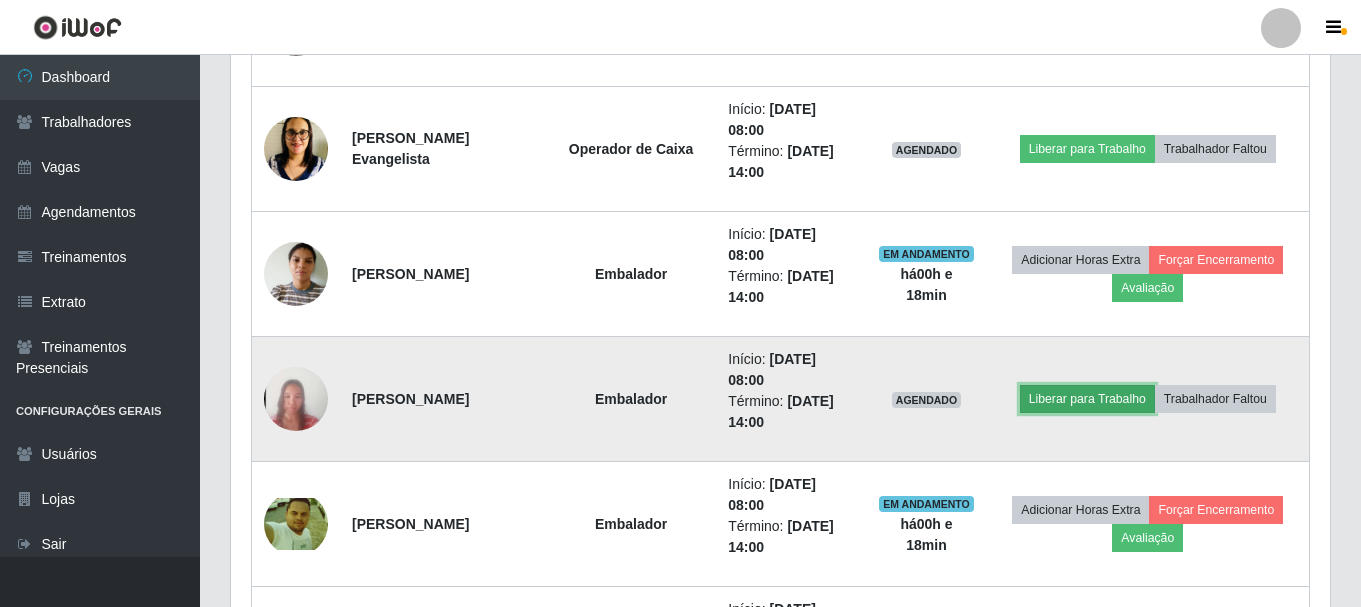 click on "Liberar para Trabalho" at bounding box center (1087, 399) 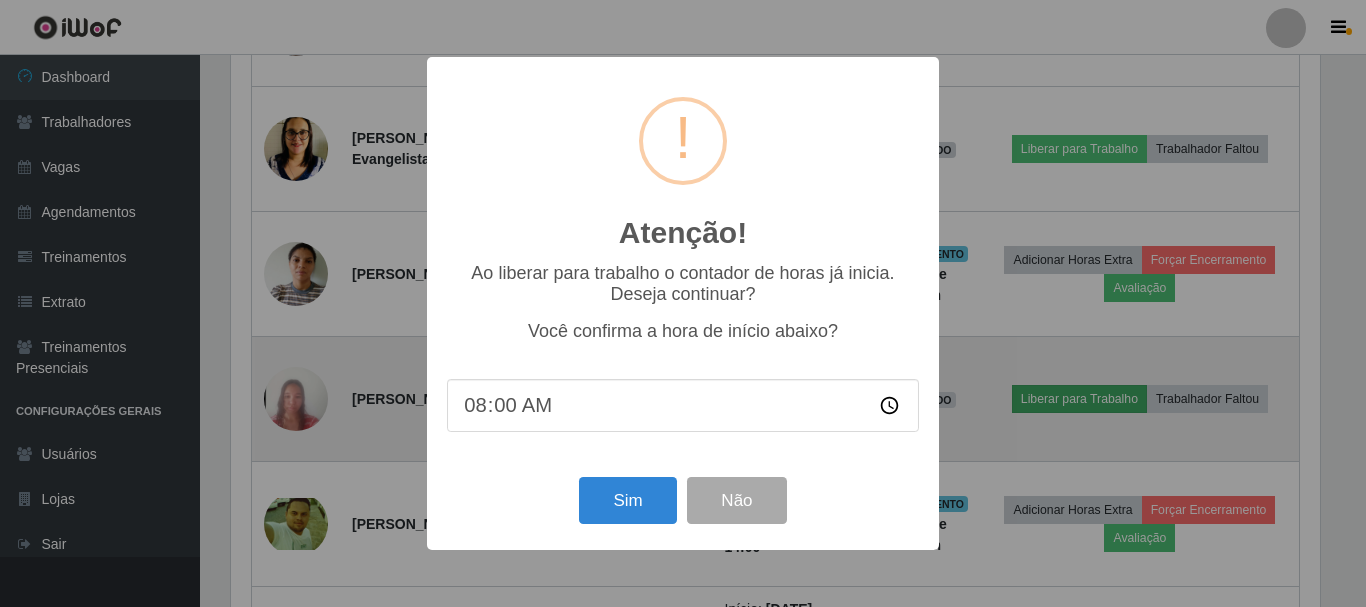 scroll, scrollTop: 999585, scrollLeft: 998911, axis: both 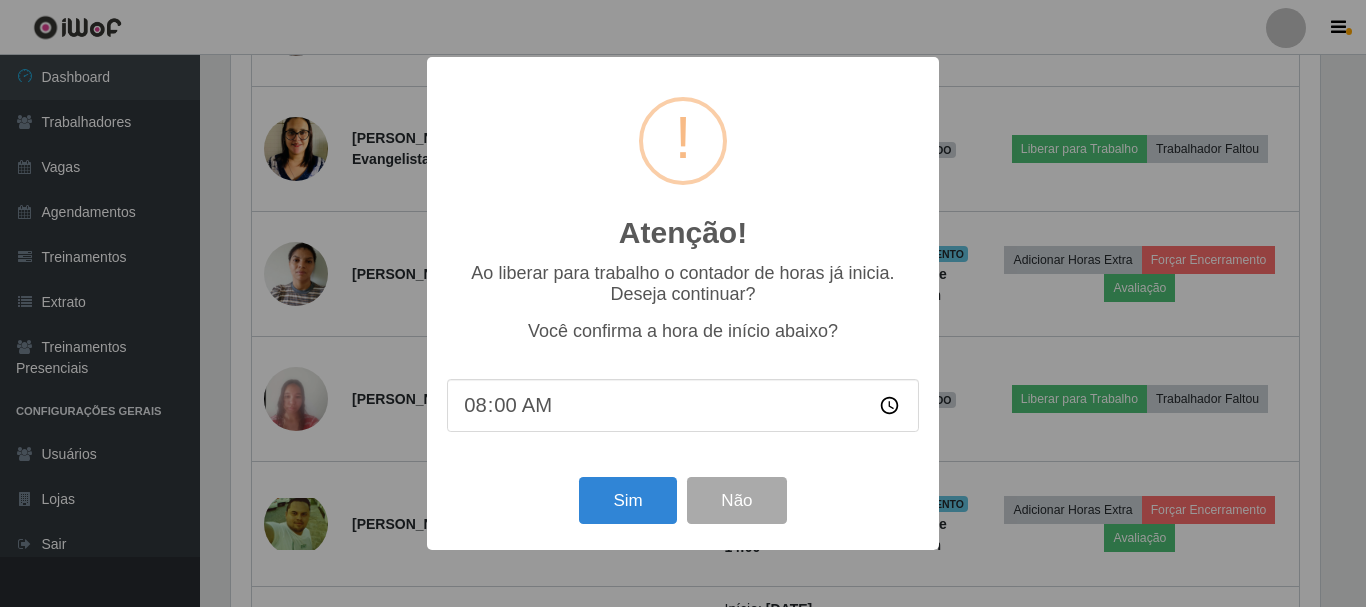 click on "Atenção! × Ao liberar para trabalho o contador de
horas já inicia. Deseja continuar?
Você confirma a hora de início abaixo?
08:00
Sim Não" at bounding box center [683, 303] 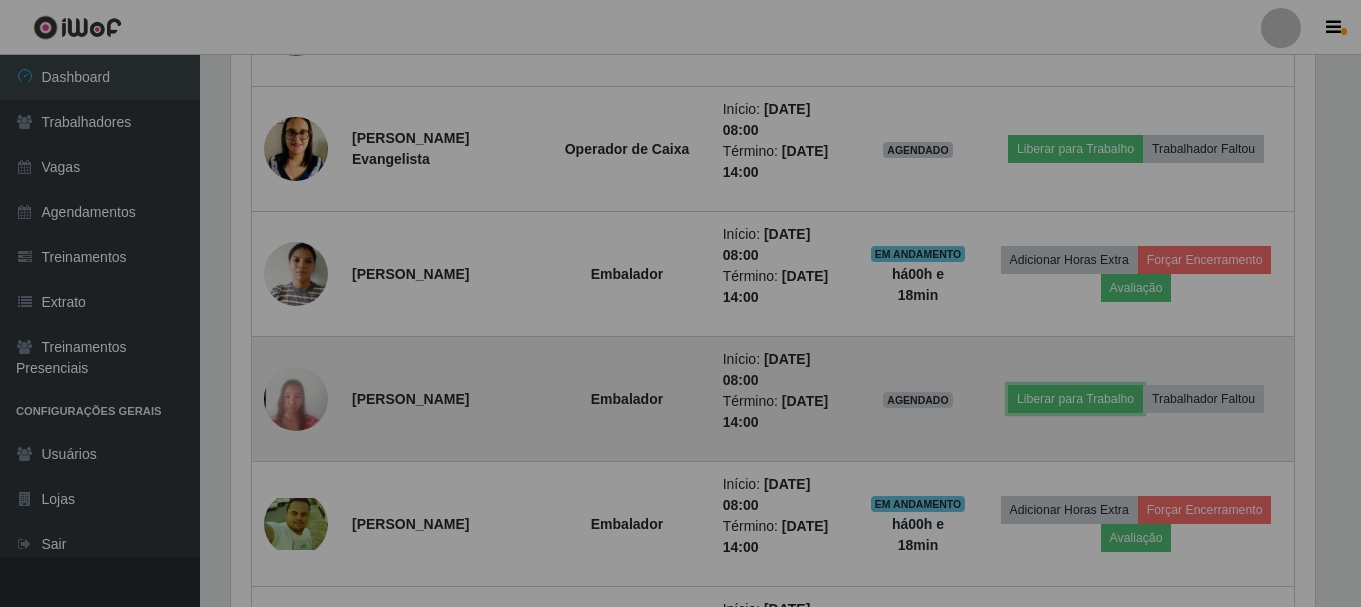 scroll, scrollTop: 999585, scrollLeft: 998901, axis: both 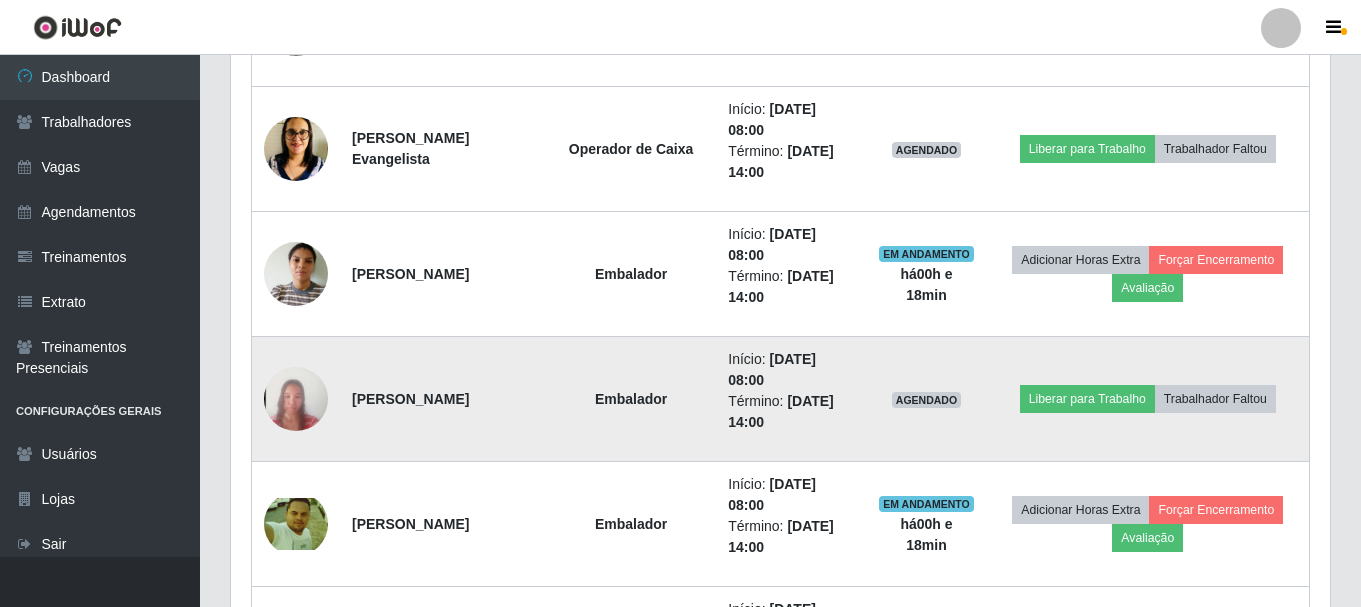 click at bounding box center [296, 399] 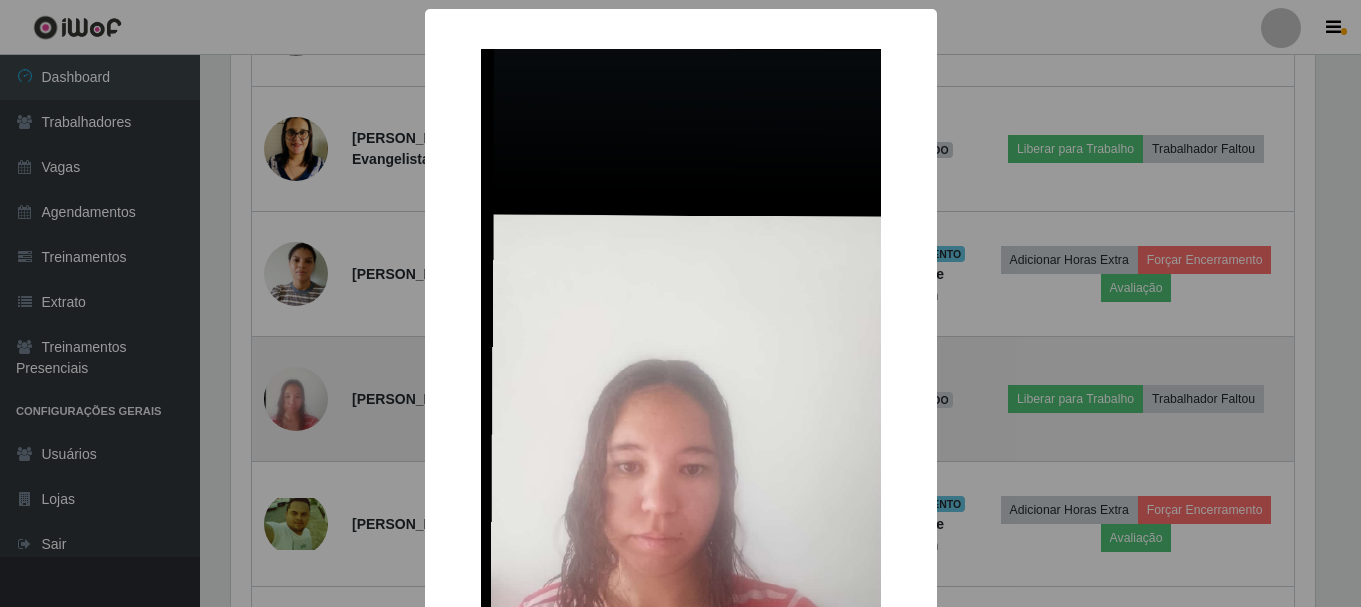 scroll, scrollTop: 999585, scrollLeft: 998911, axis: both 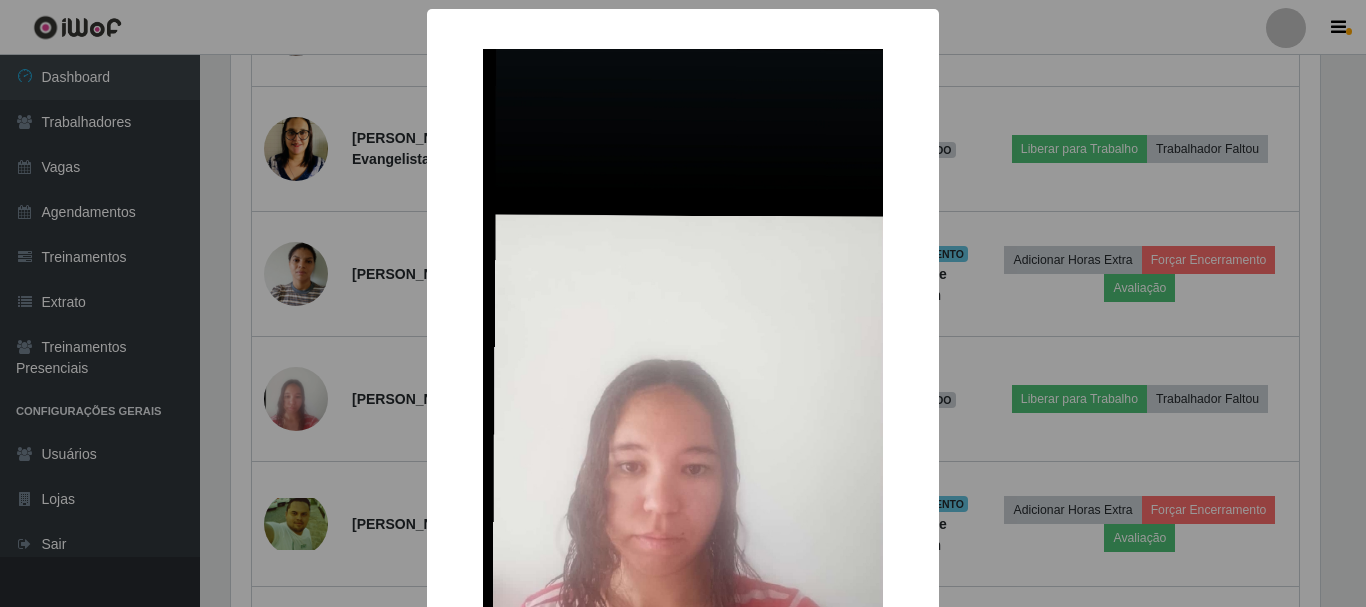 click on "× OK Cancel" at bounding box center [683, 303] 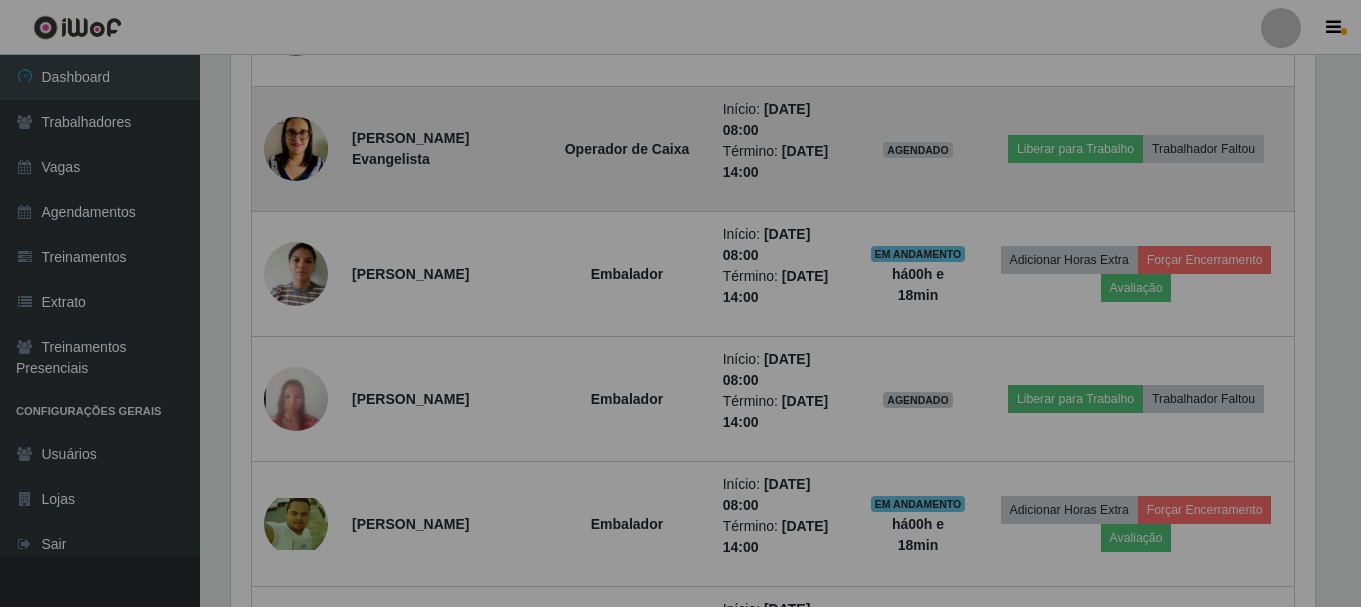 scroll, scrollTop: 999585, scrollLeft: 998901, axis: both 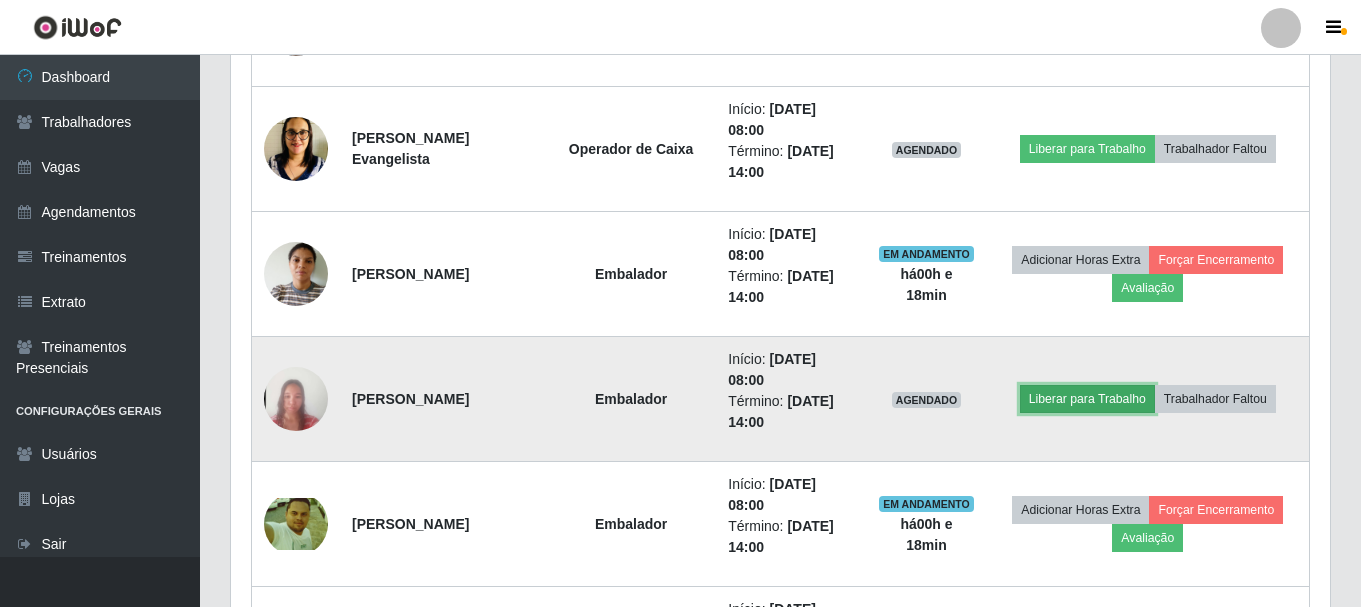 click on "Liberar para Trabalho" at bounding box center (1087, 399) 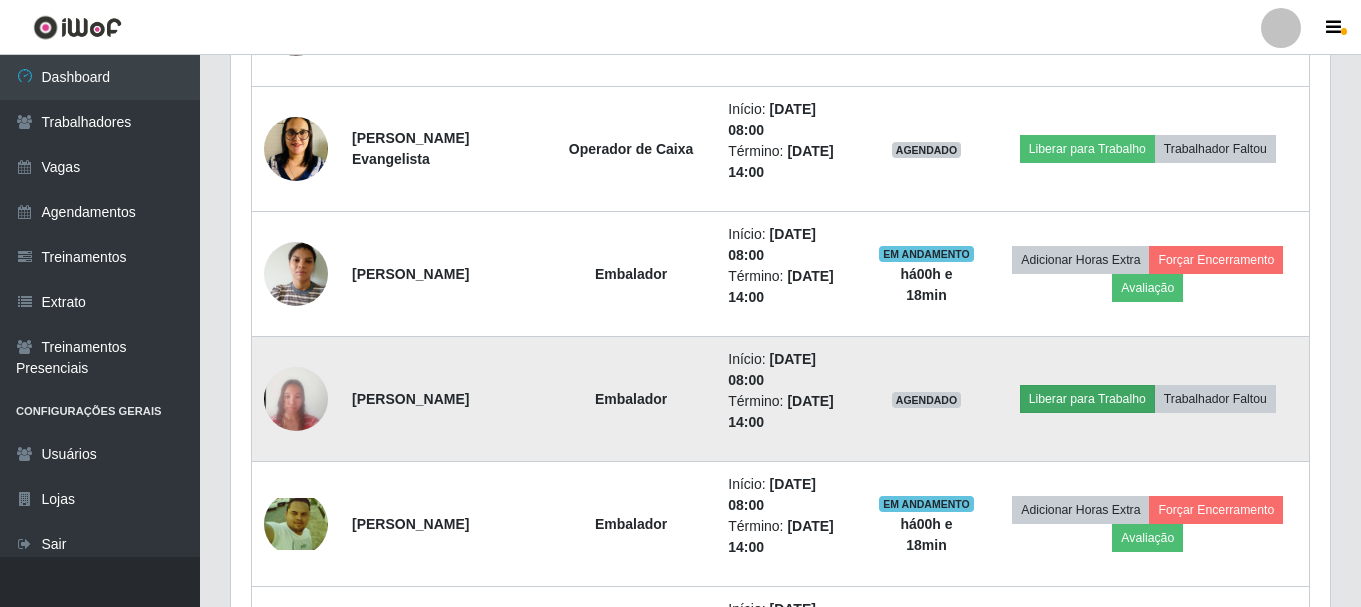 scroll, scrollTop: 999585, scrollLeft: 998911, axis: both 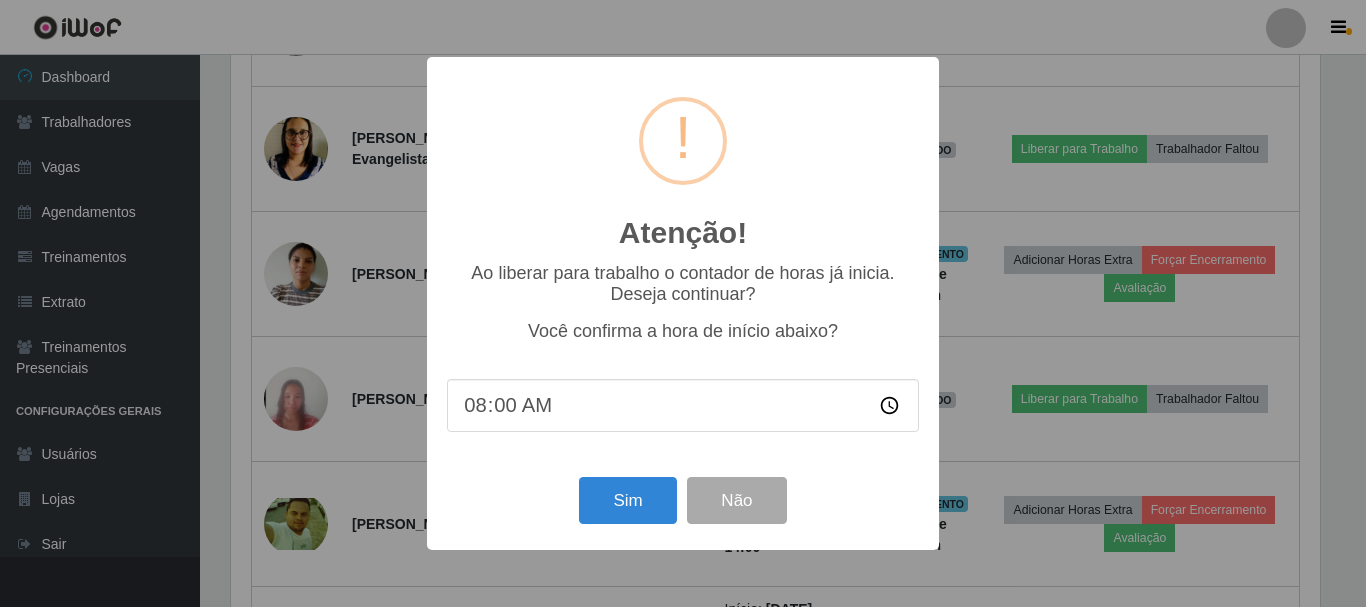 click on "08:00" at bounding box center (683, 405) 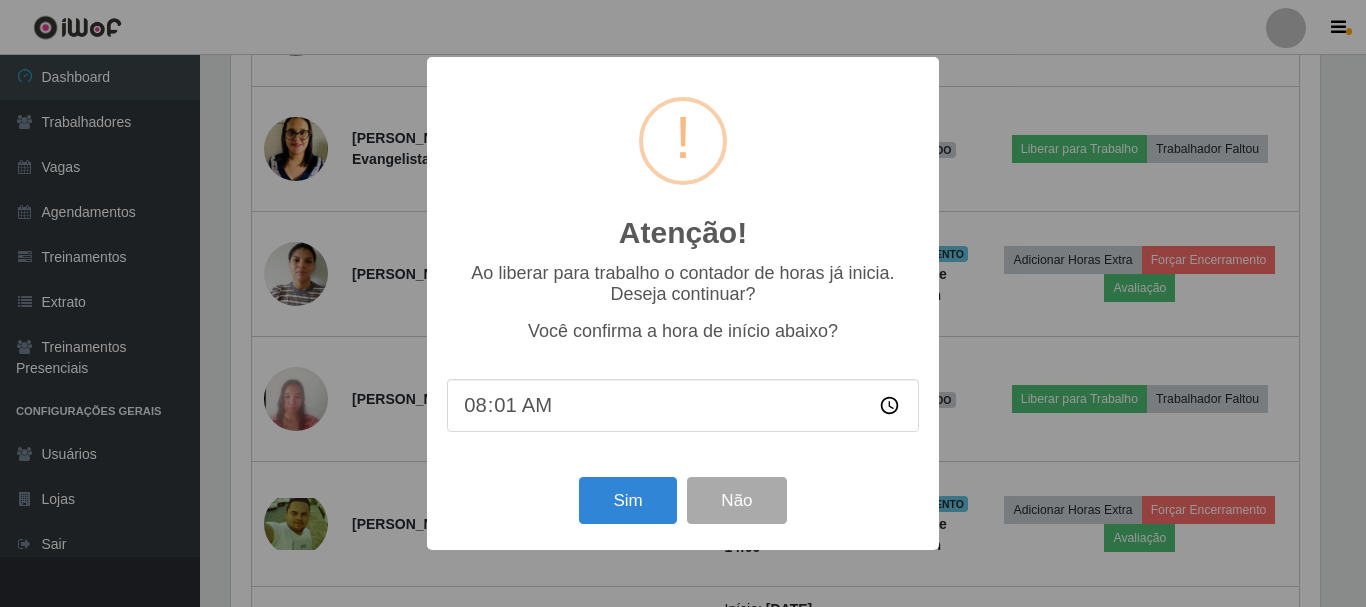 type on "08:15" 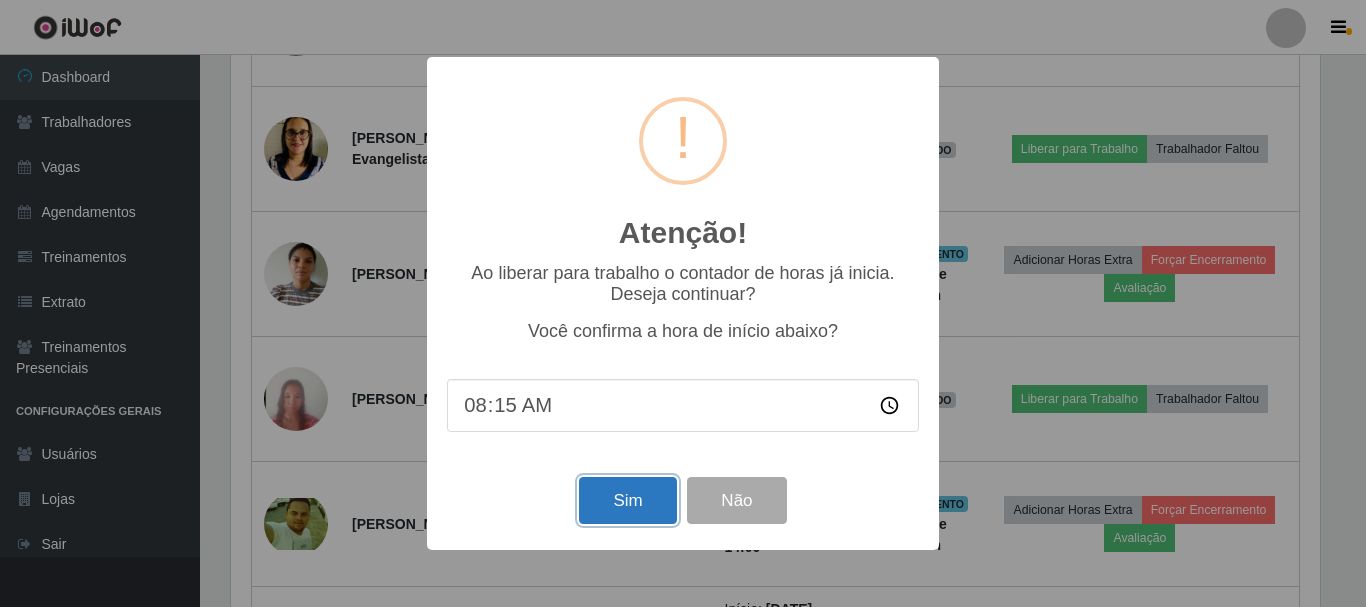 click on "Sim" at bounding box center [627, 500] 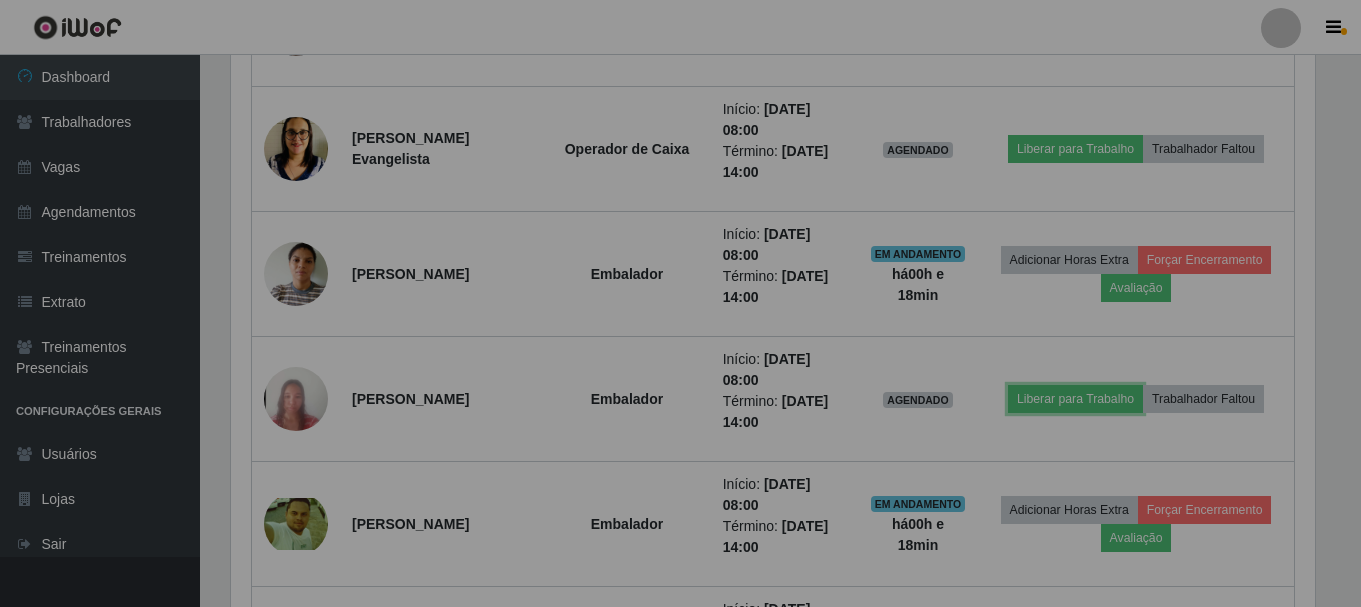 scroll, scrollTop: 999585, scrollLeft: 998901, axis: both 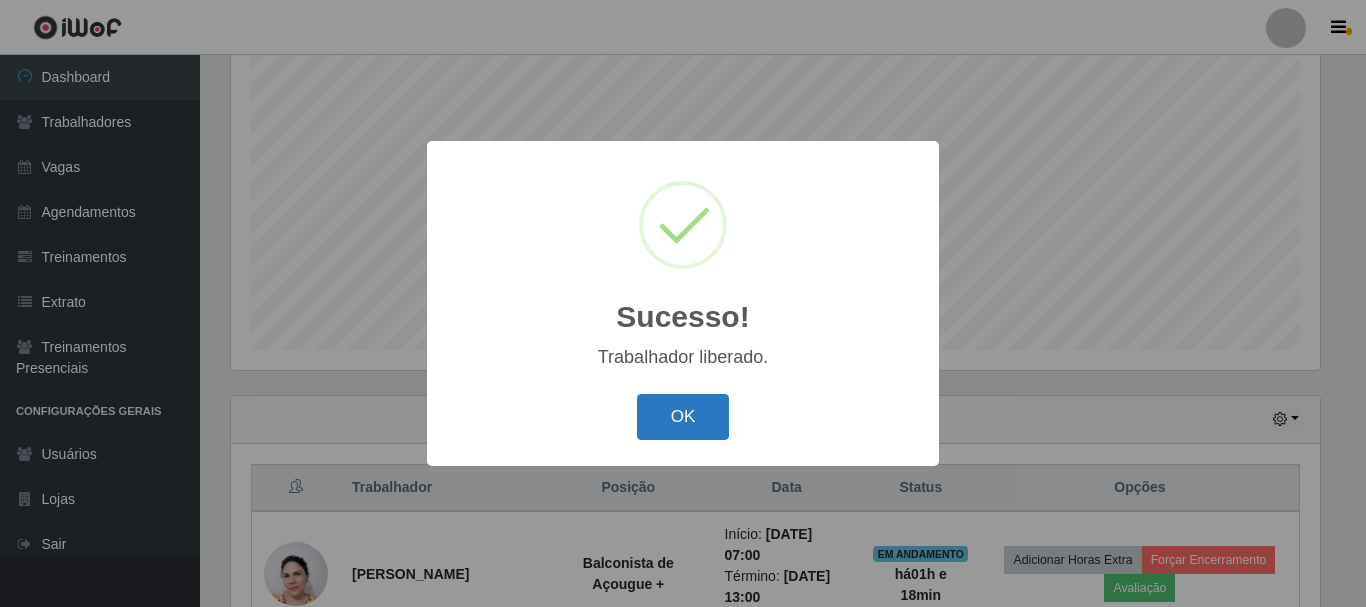 click on "OK" at bounding box center (683, 417) 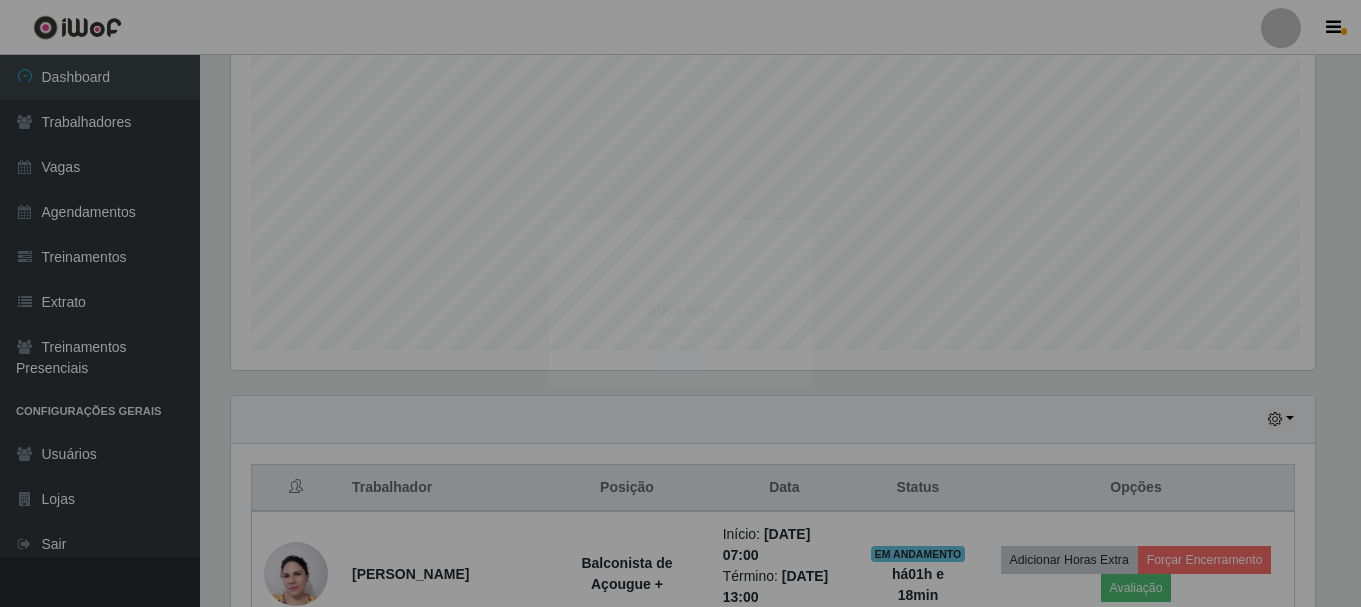 scroll, scrollTop: 999585, scrollLeft: 998901, axis: both 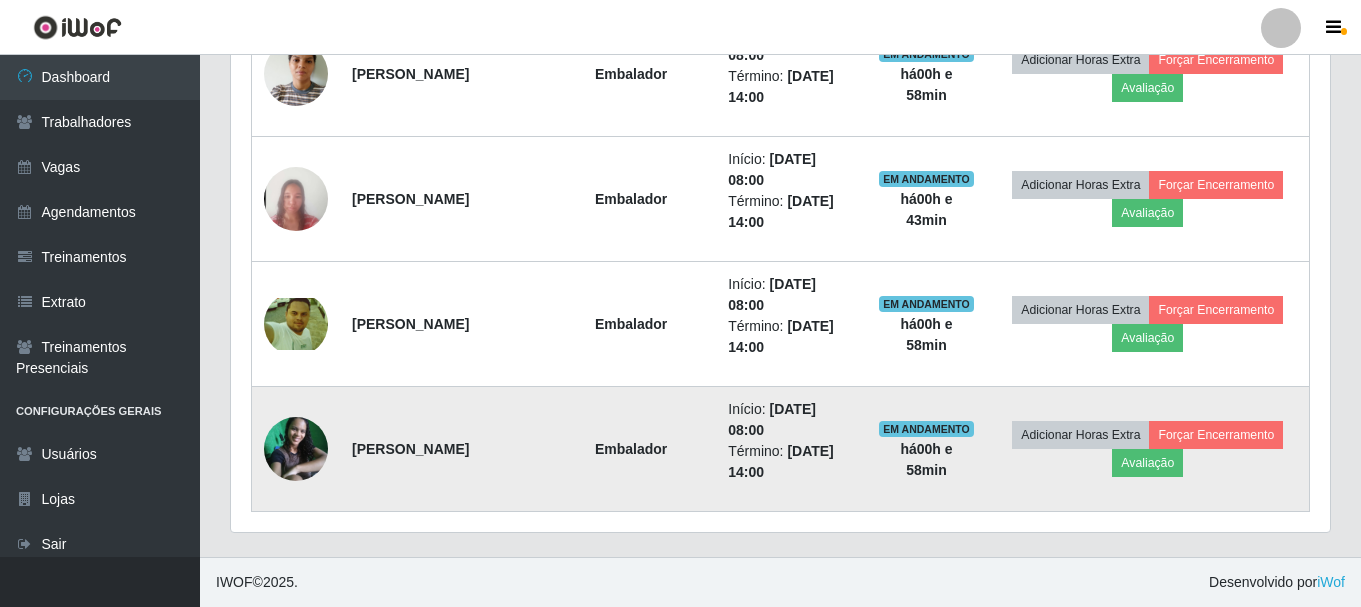click at bounding box center [296, 449] 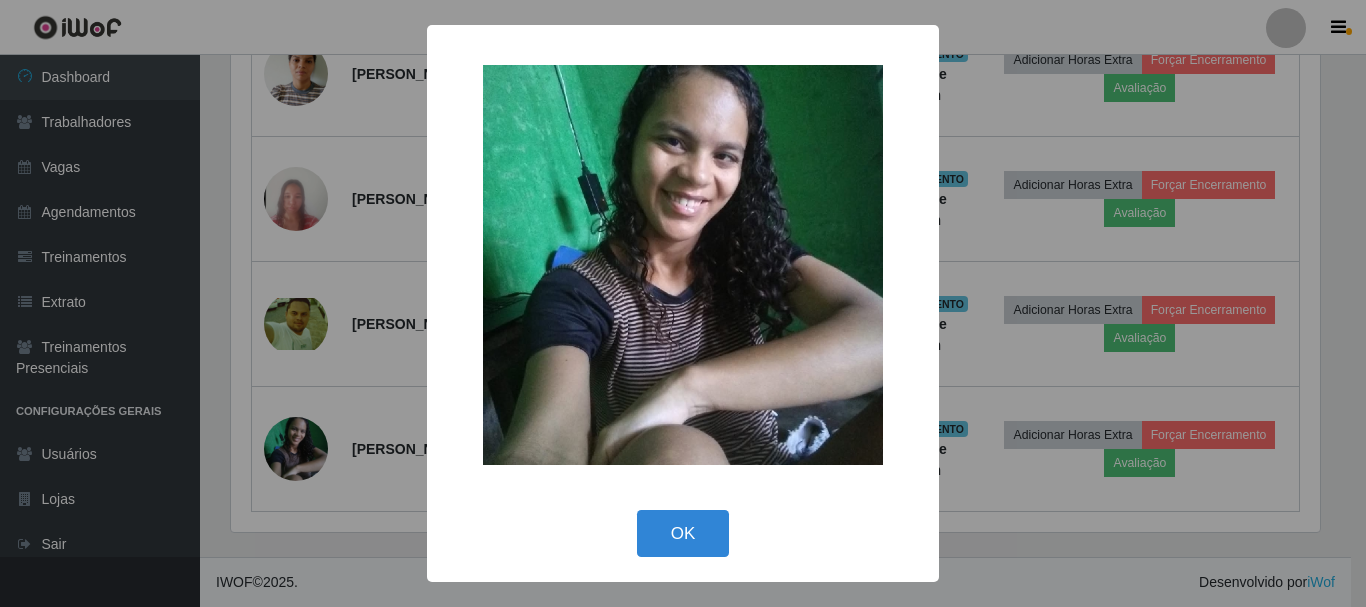 click on "× OK Cancel" at bounding box center (683, 303) 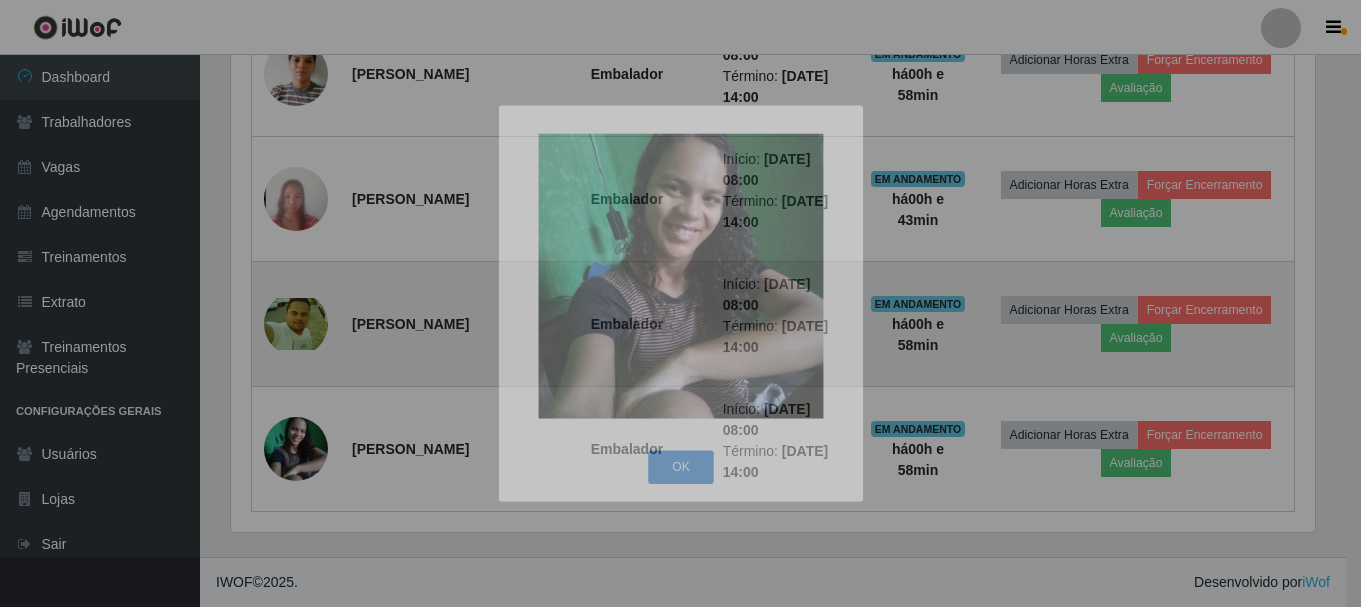 scroll, scrollTop: 999585, scrollLeft: 998901, axis: both 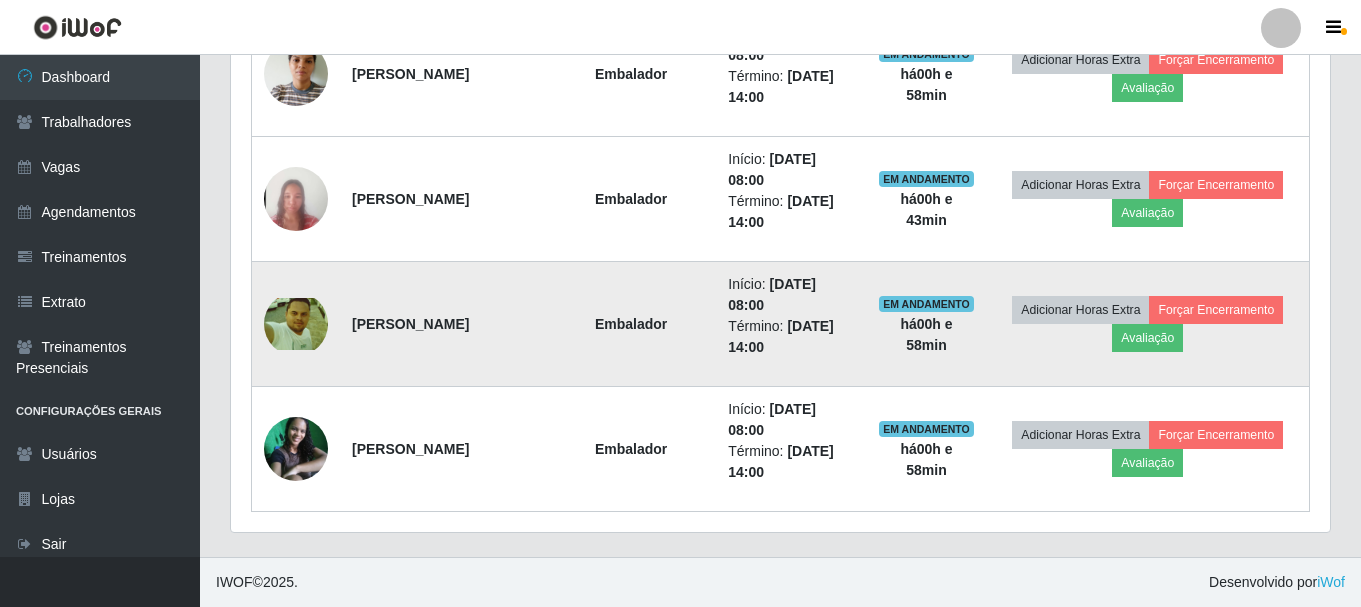 click at bounding box center [296, 323] 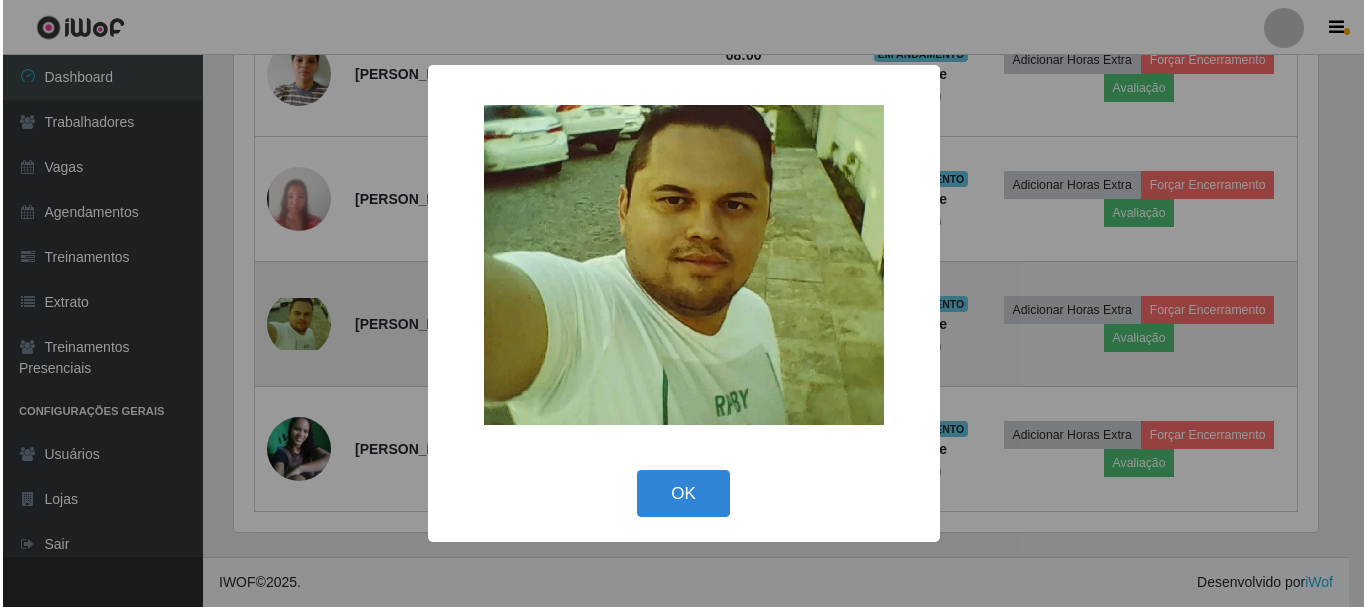 scroll, scrollTop: 999585, scrollLeft: 998911, axis: both 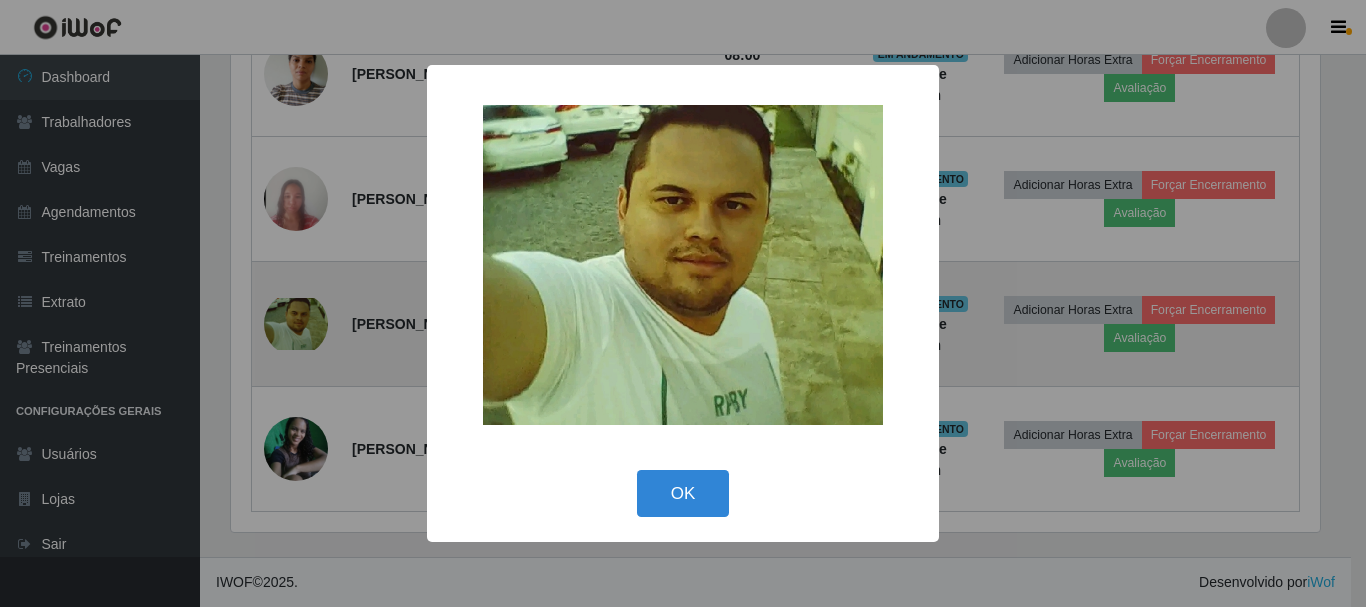 click on "× OK Cancel" at bounding box center (683, 303) 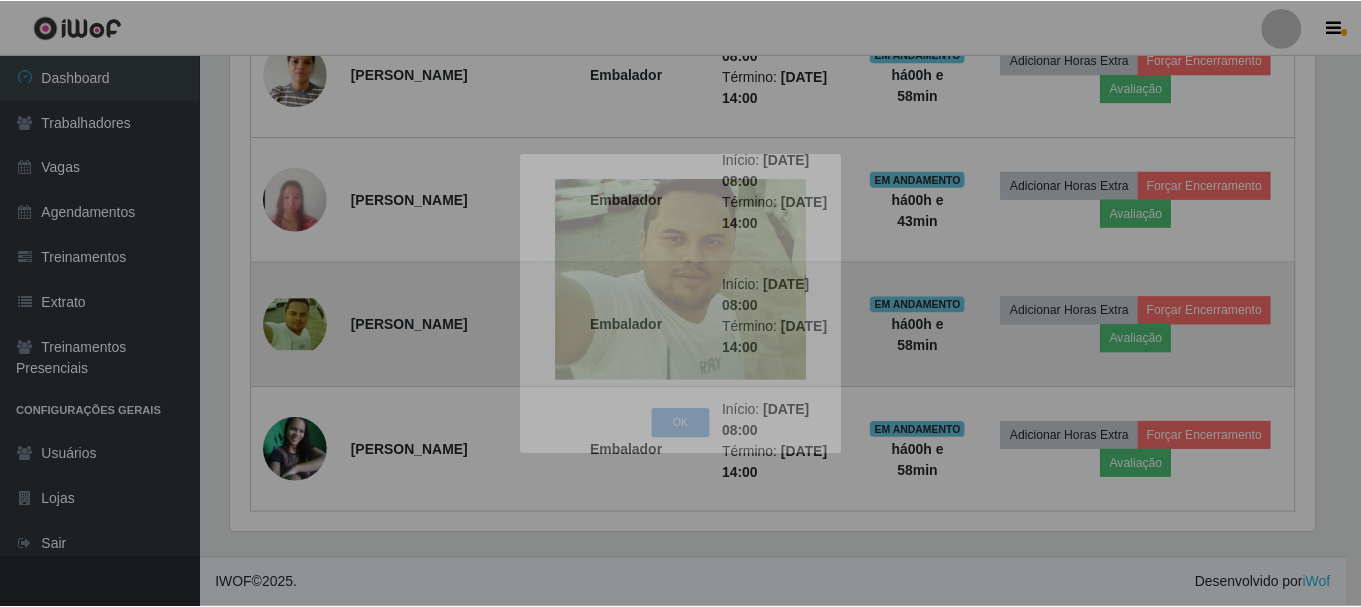 scroll, scrollTop: 999585, scrollLeft: 998901, axis: both 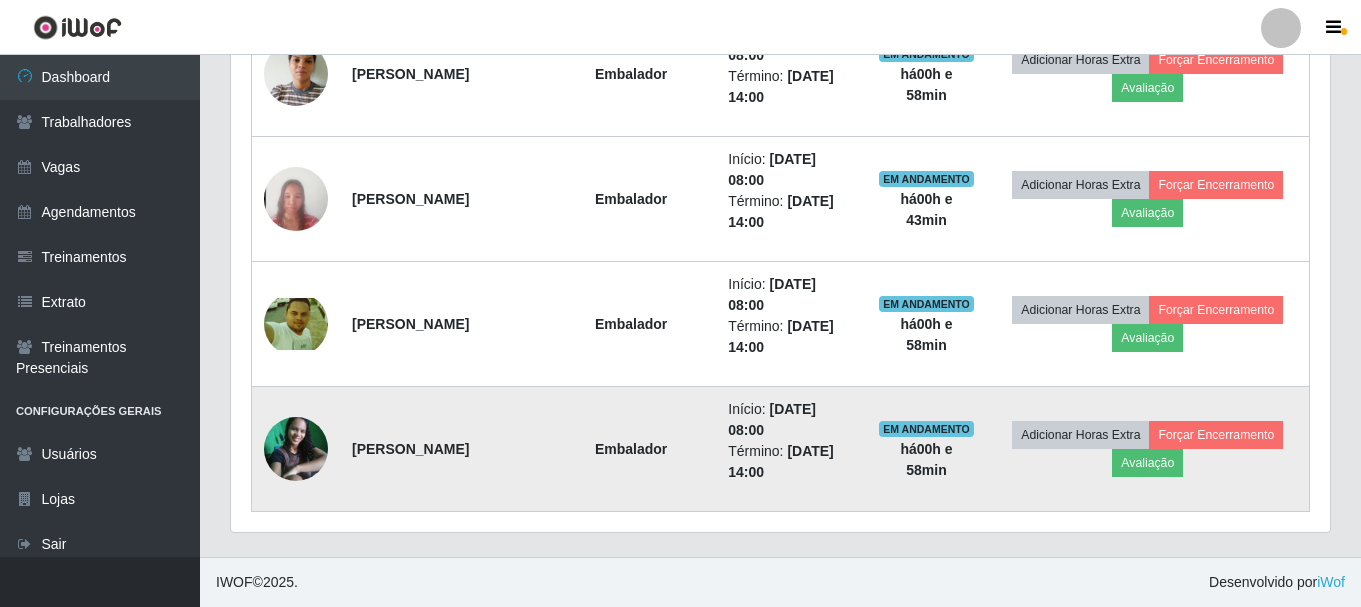 click at bounding box center (296, 449) 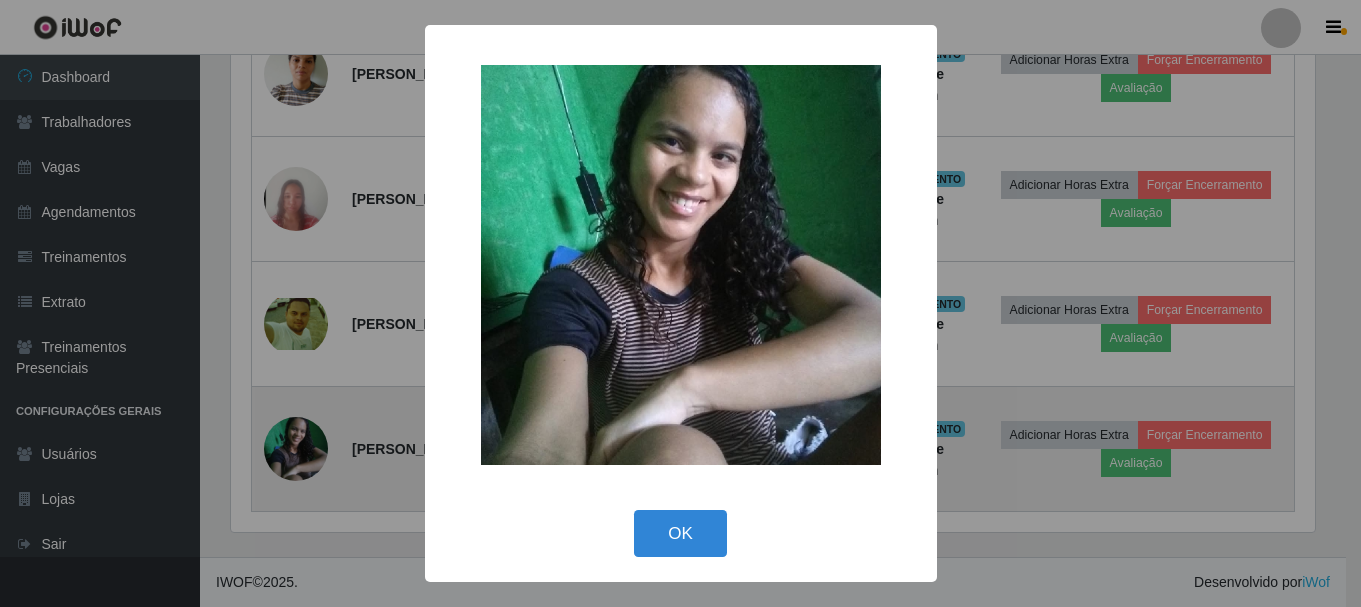scroll, scrollTop: 999585, scrollLeft: 998911, axis: both 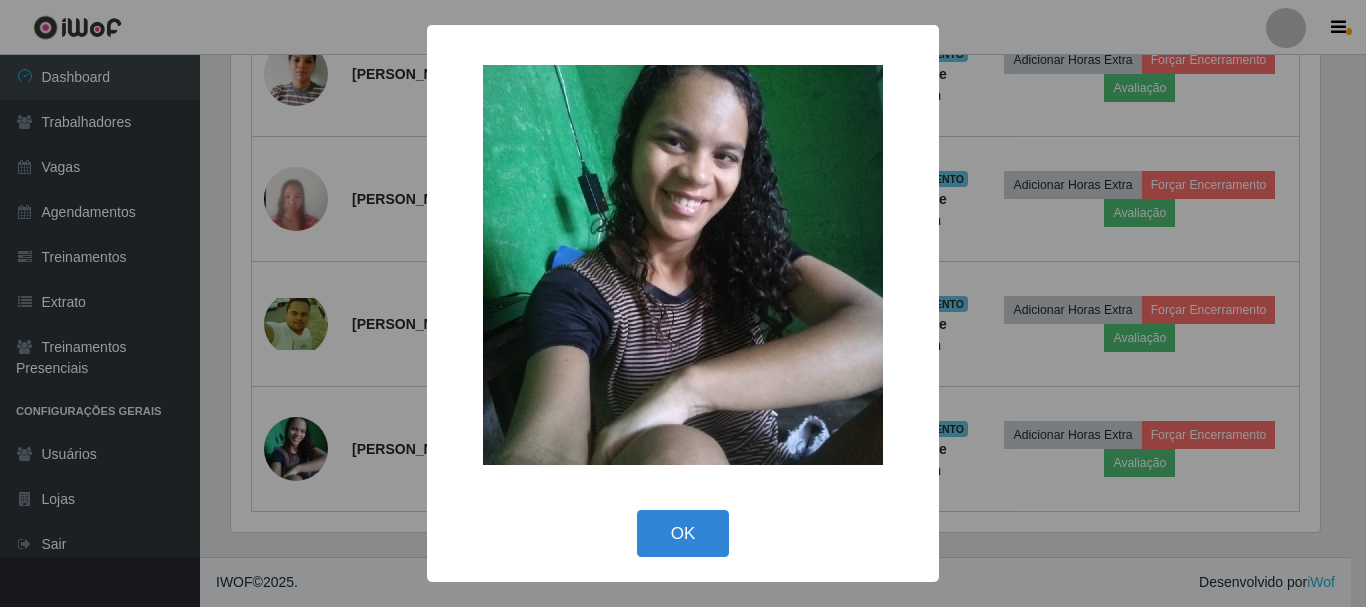 drag, startPoint x: 304, startPoint y: 475, endPoint x: 305, endPoint y: 460, distance: 15.033297 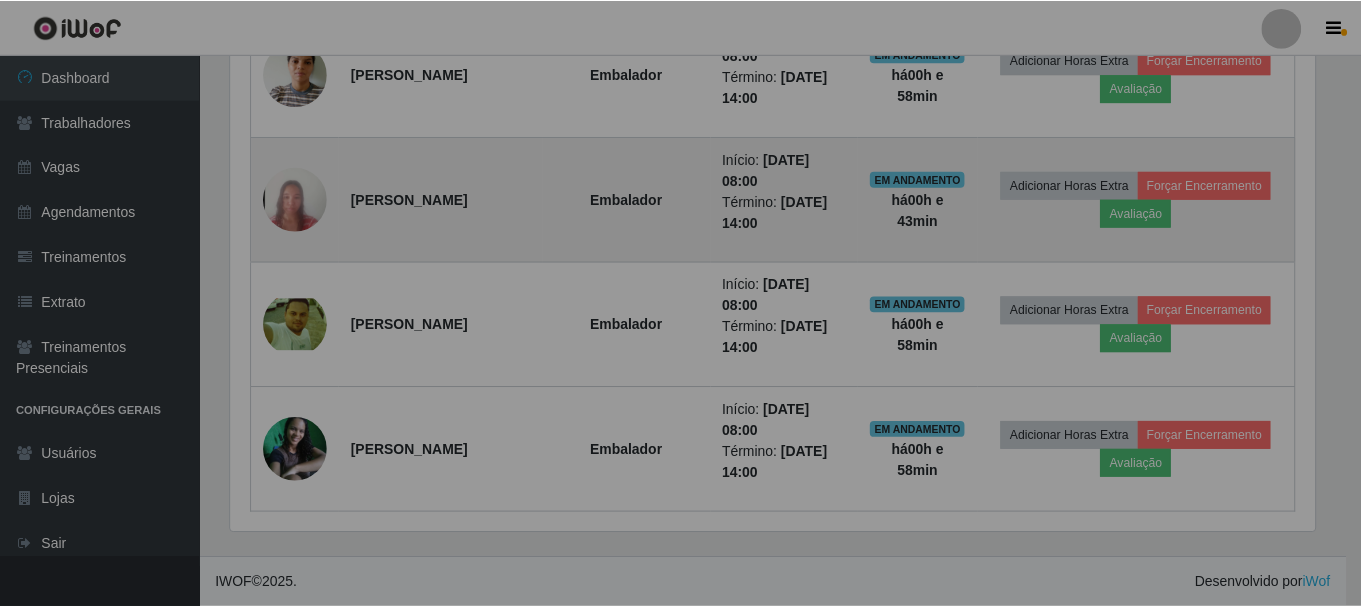 scroll, scrollTop: 999585, scrollLeft: 998901, axis: both 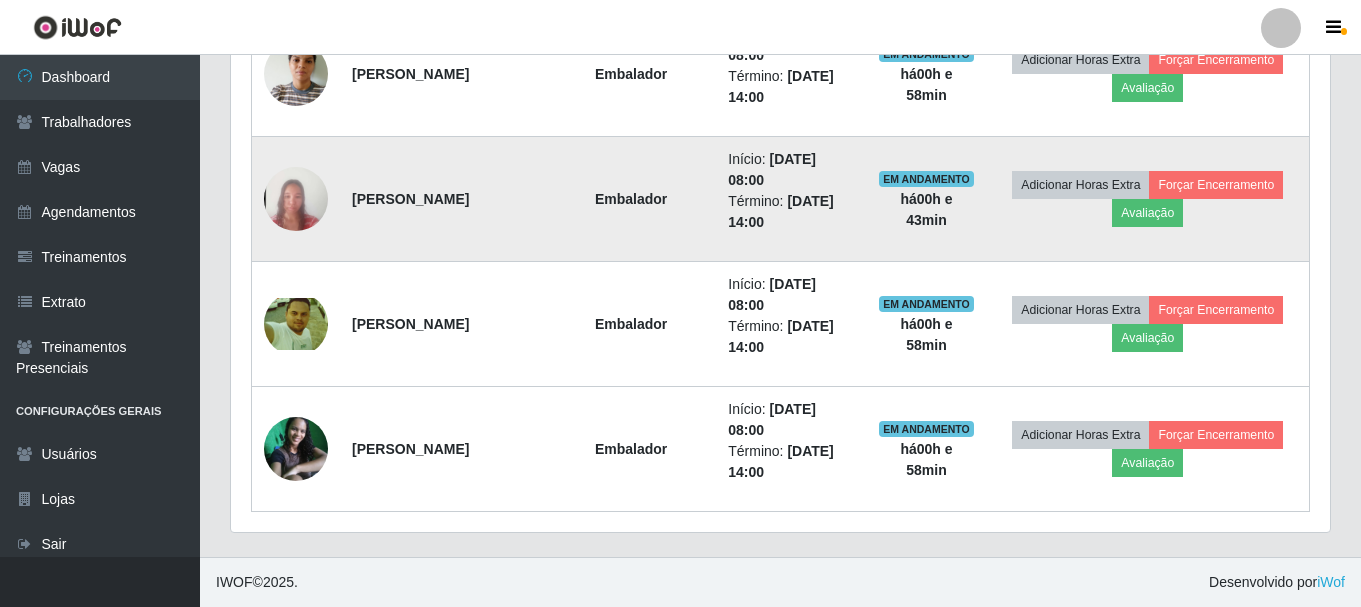 click at bounding box center (296, 199) 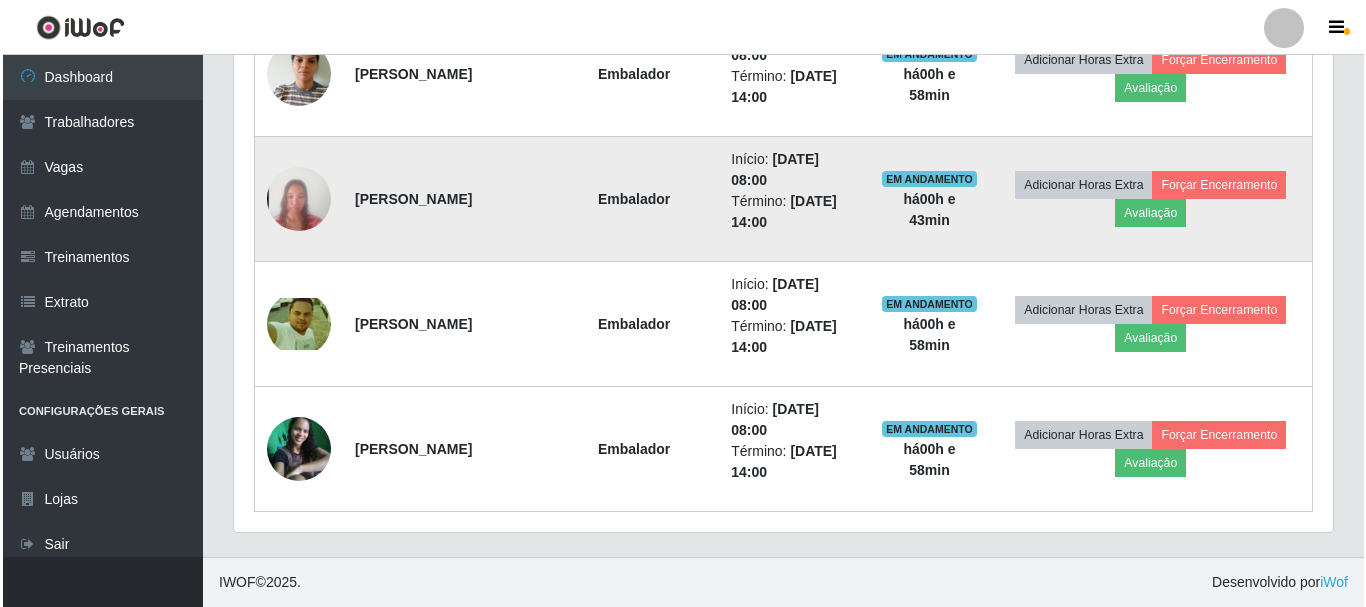 scroll, scrollTop: 415, scrollLeft: 1089, axis: both 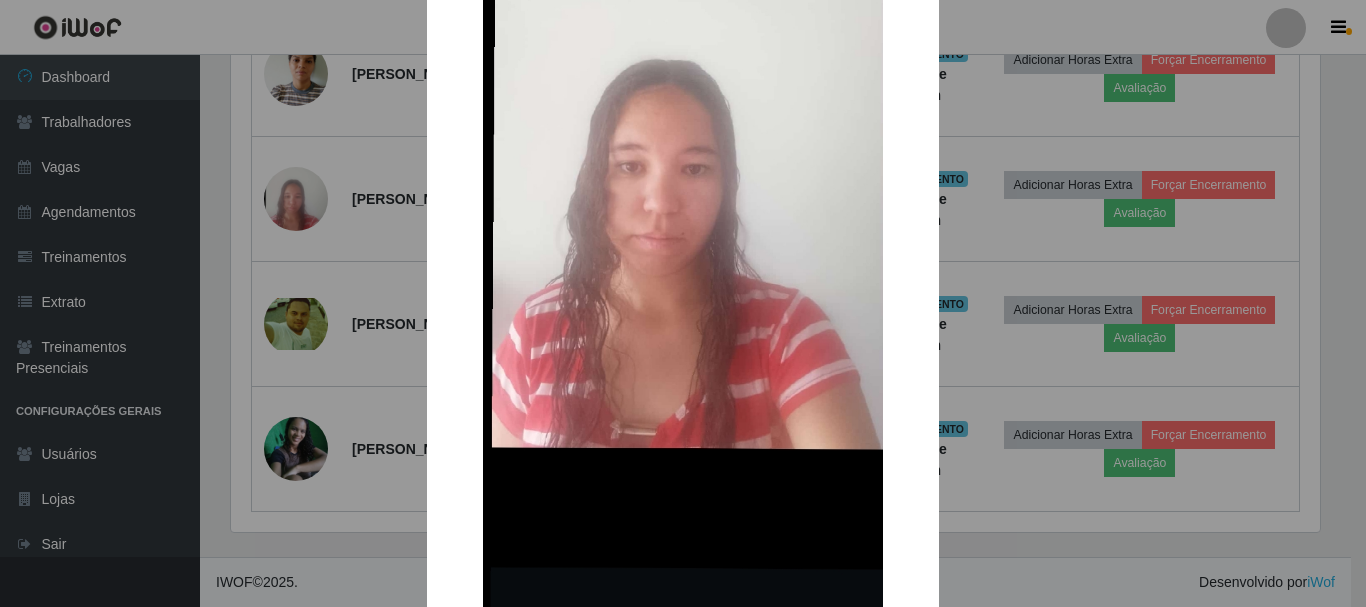 click on "× OK Cancel" at bounding box center [683, 303] 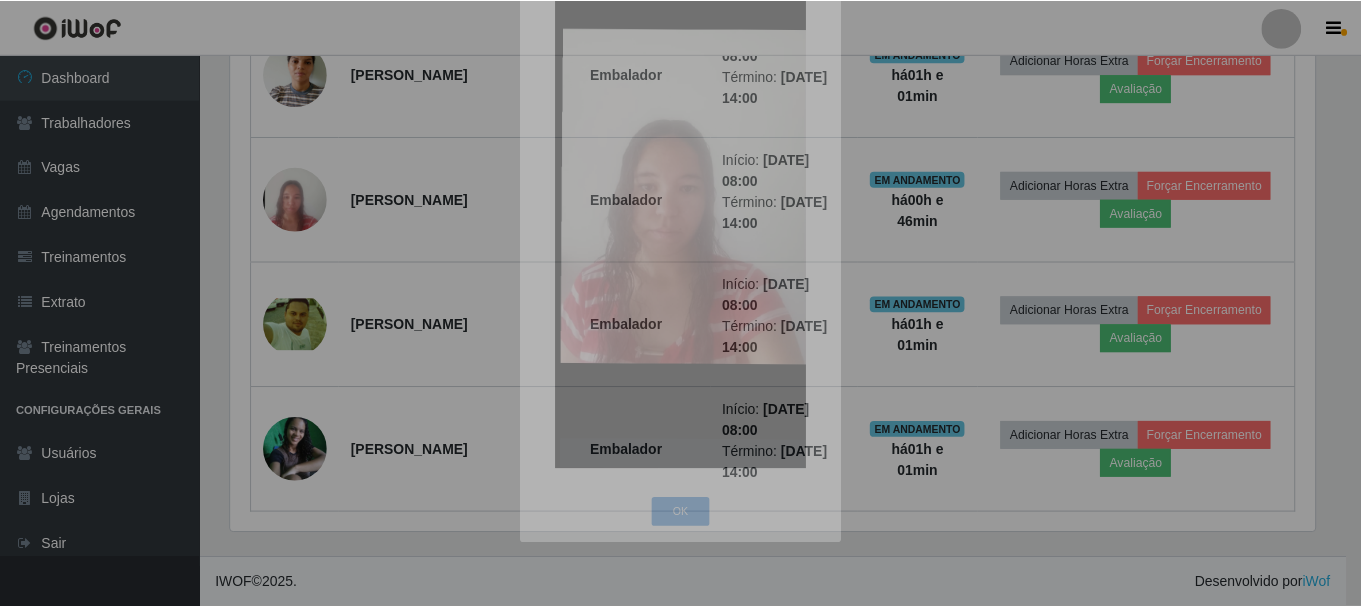scroll, scrollTop: 999585, scrollLeft: 998901, axis: both 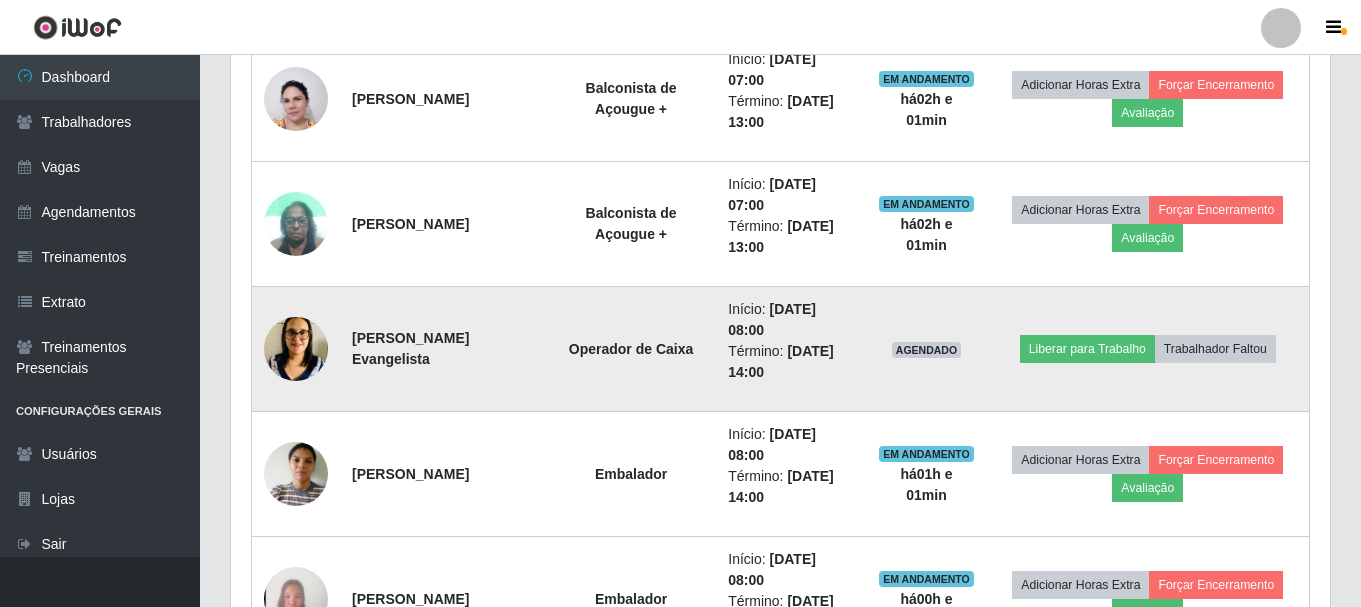 click at bounding box center [296, 349] 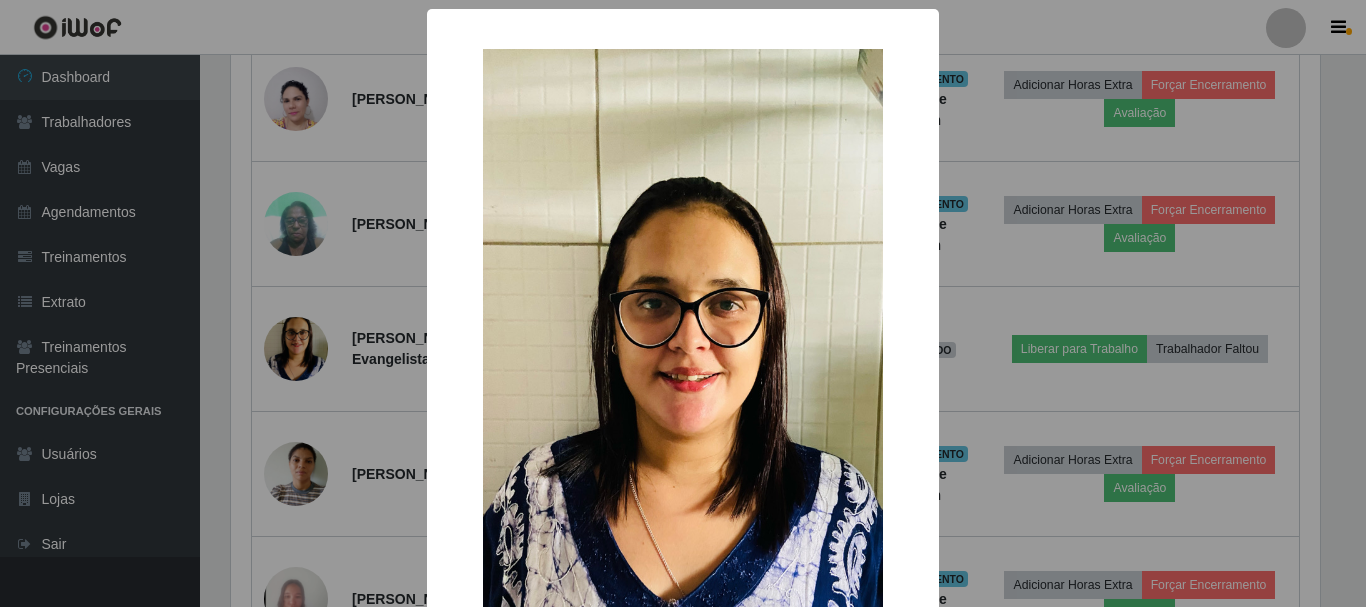 click on "× OK Cancel" at bounding box center [683, 303] 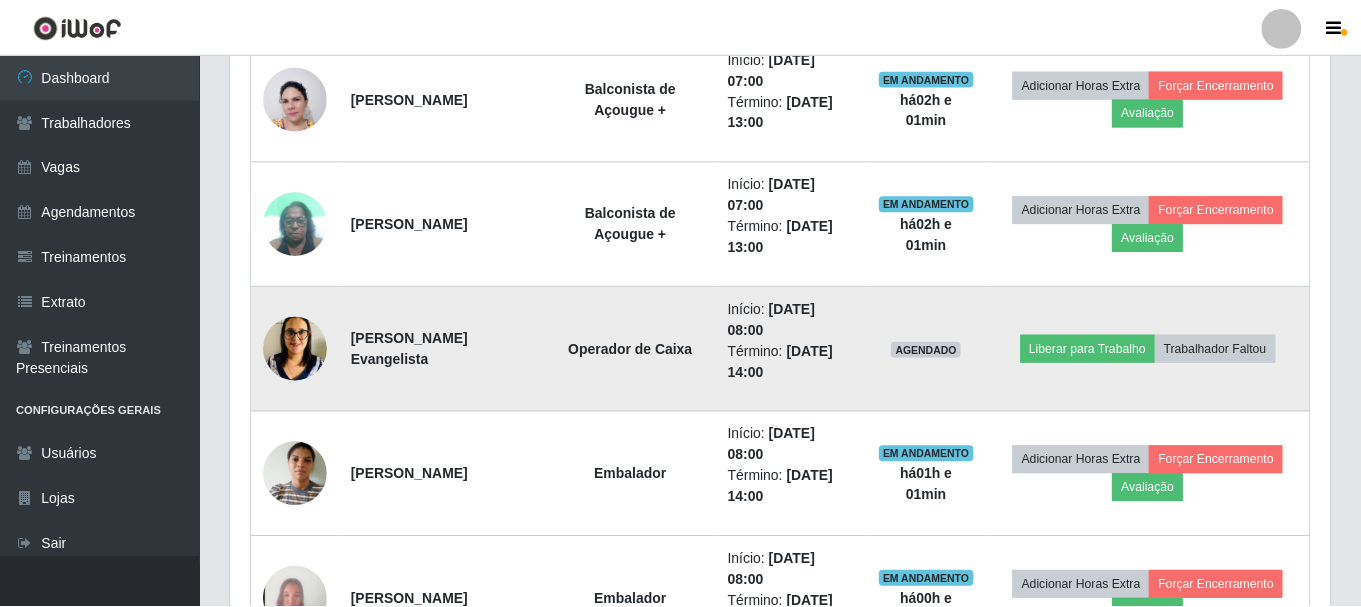 scroll, scrollTop: 999585, scrollLeft: 998901, axis: both 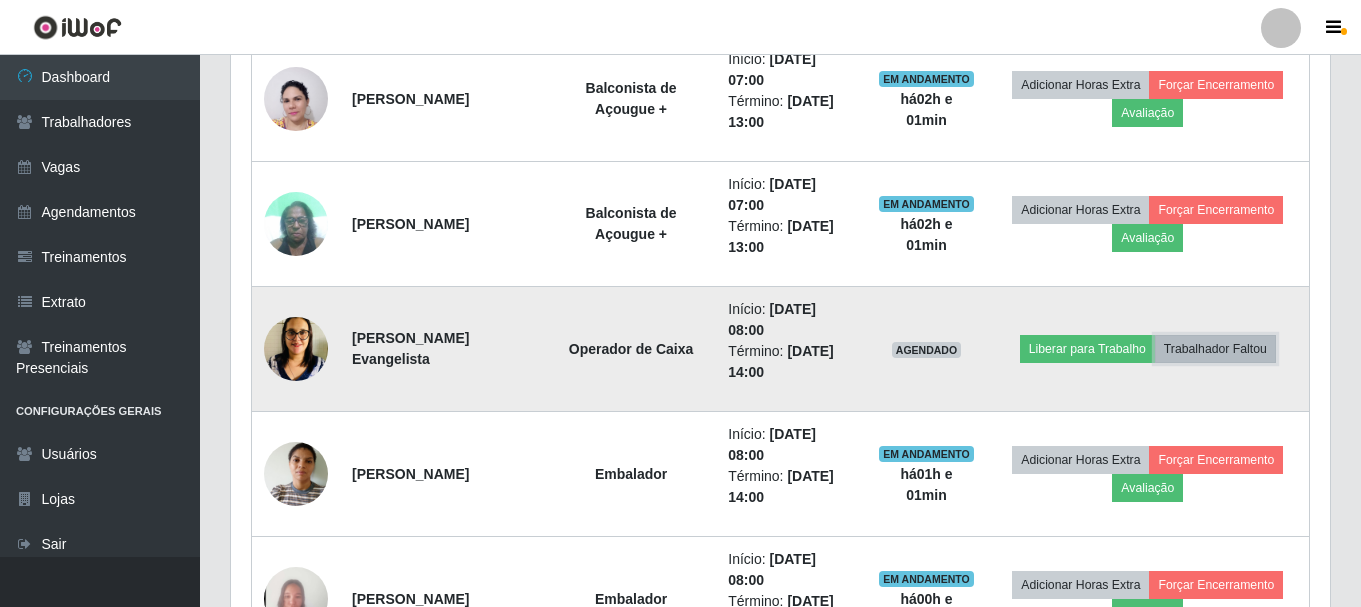 click on "Trabalhador Faltou" at bounding box center [1215, 349] 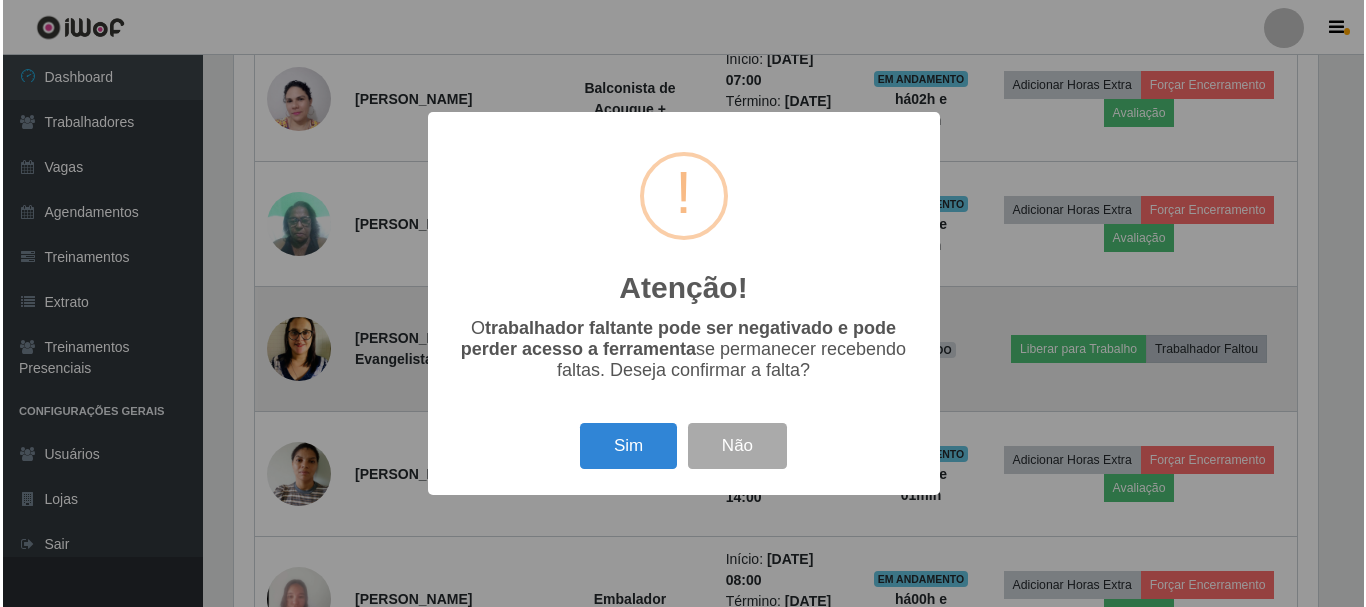 scroll, scrollTop: 999585, scrollLeft: 998911, axis: both 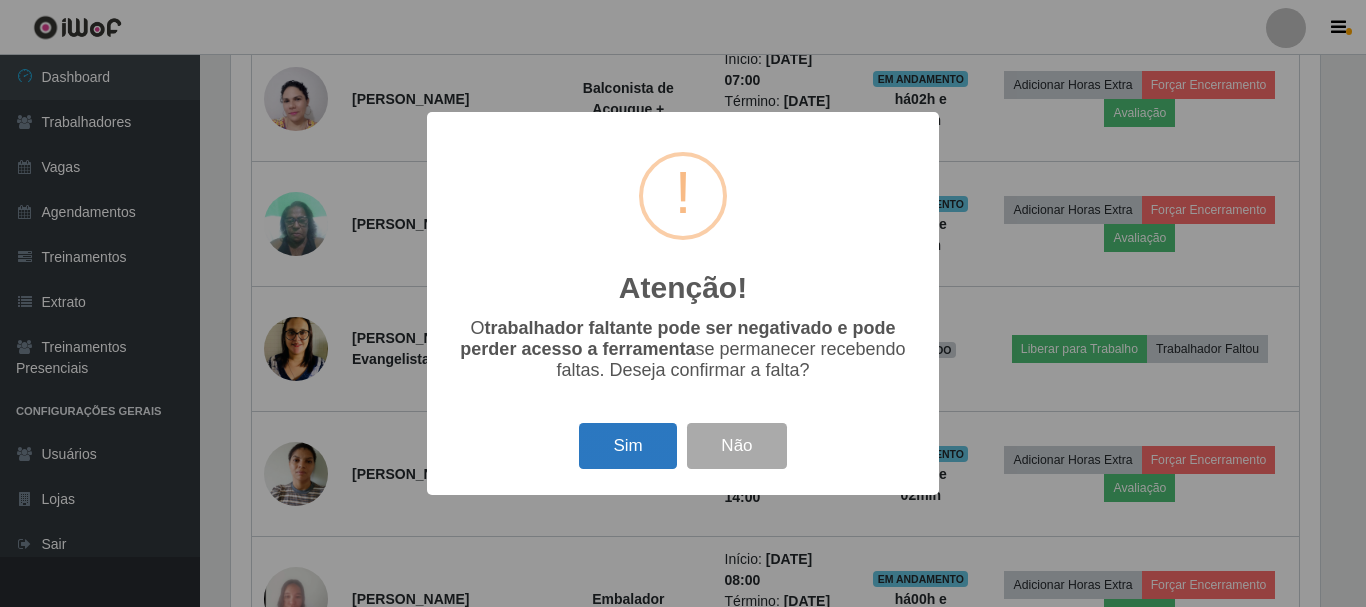 click on "Sim" at bounding box center [627, 446] 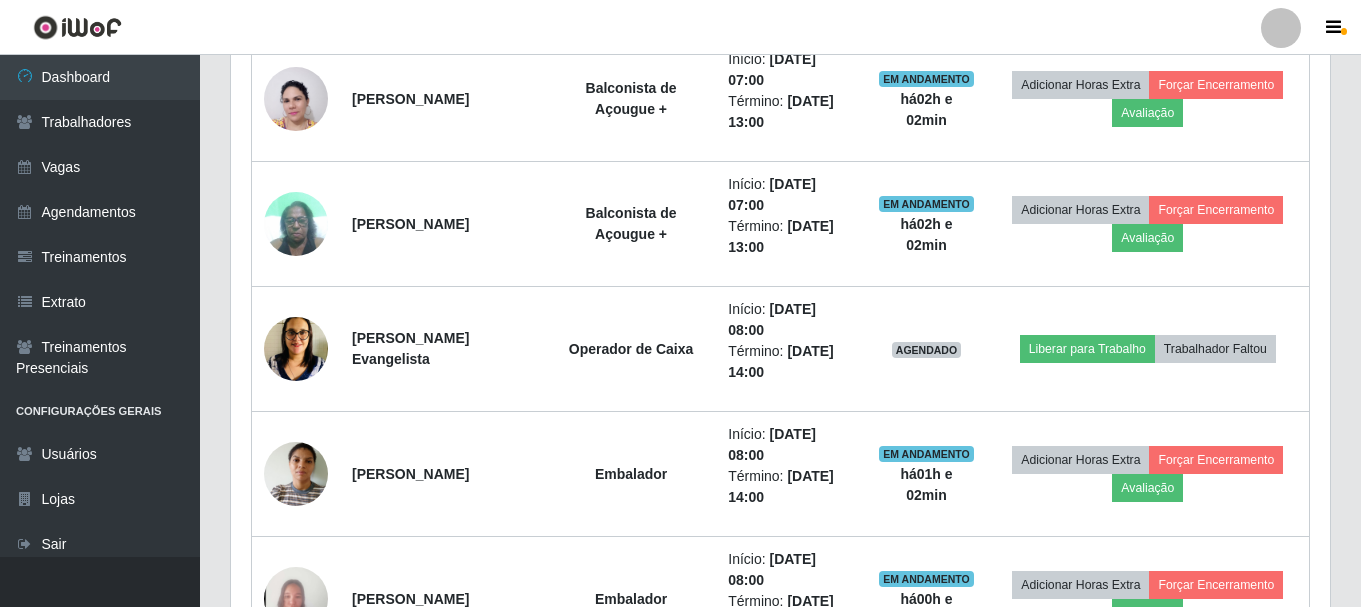 scroll, scrollTop: 999585, scrollLeft: 998901, axis: both 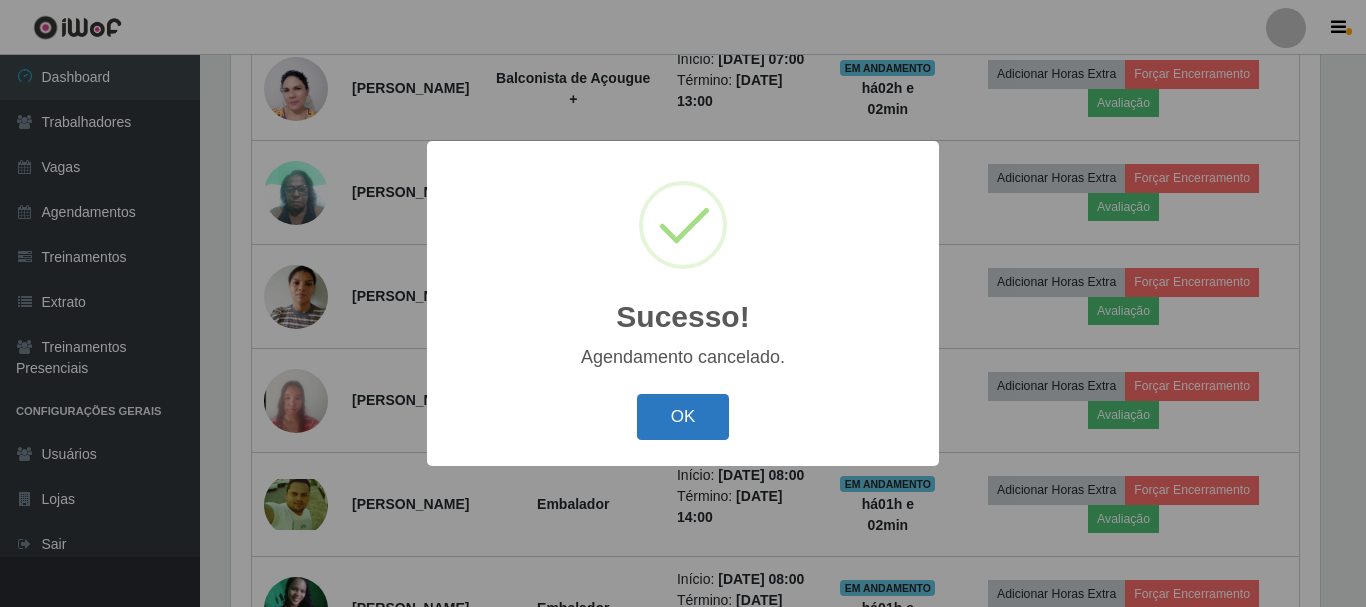 click on "OK" at bounding box center [683, 417] 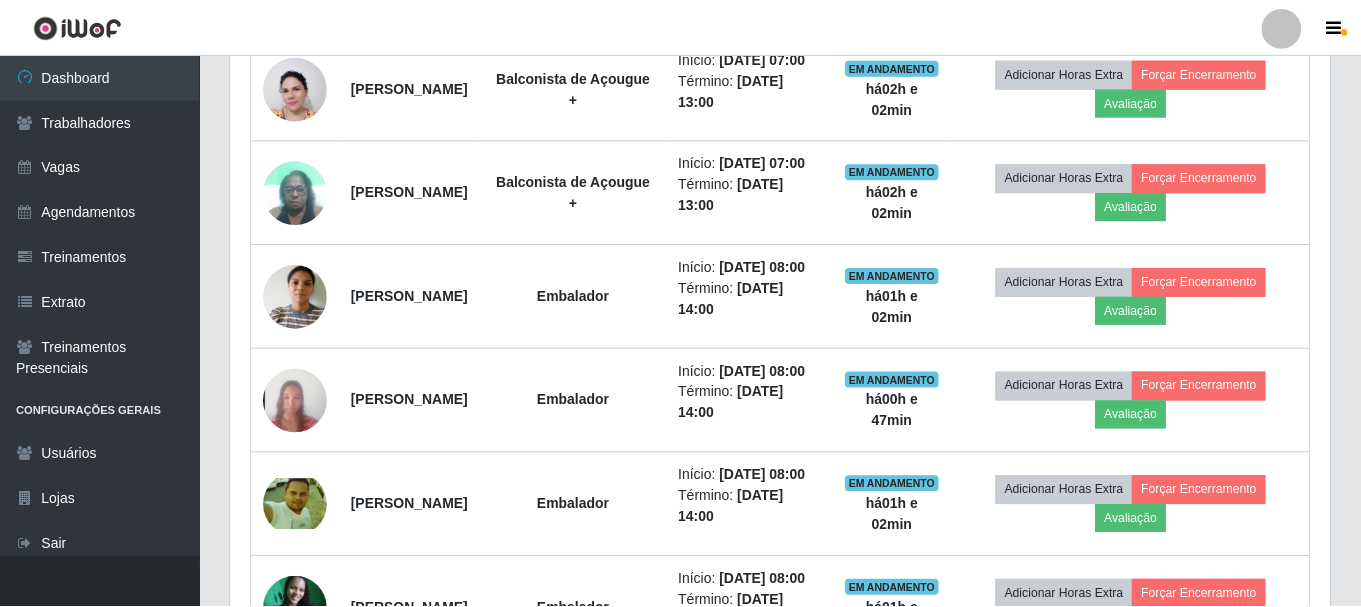 scroll, scrollTop: 999585, scrollLeft: 998901, axis: both 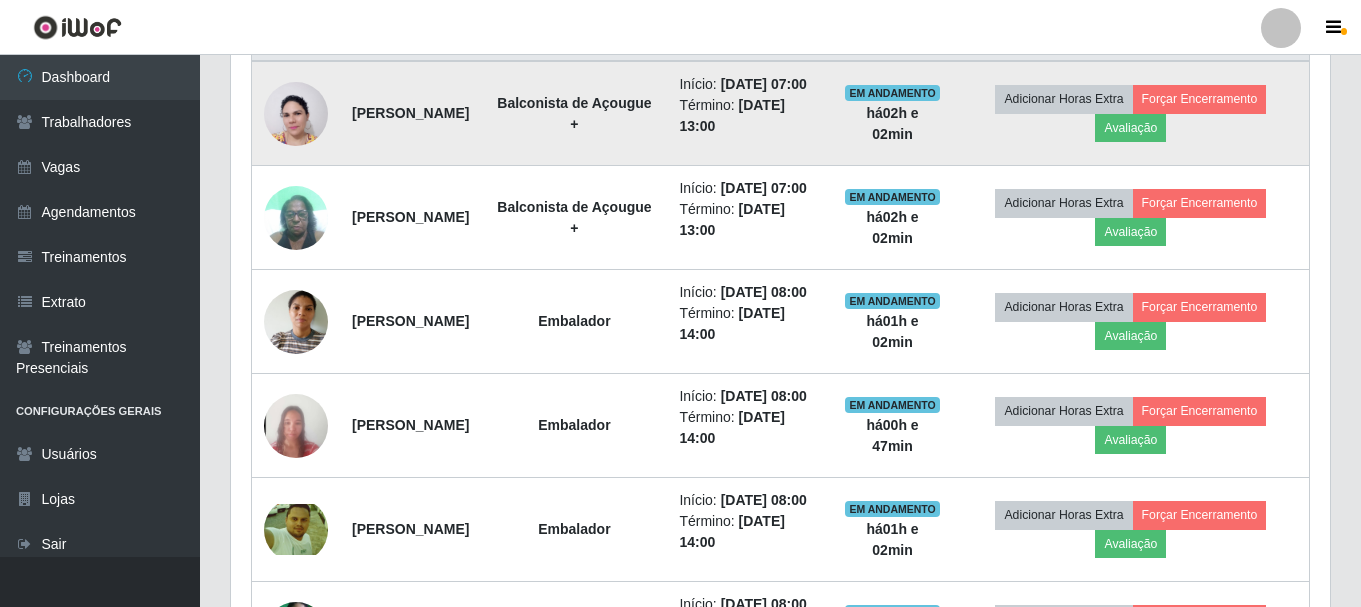 click at bounding box center [296, 114] 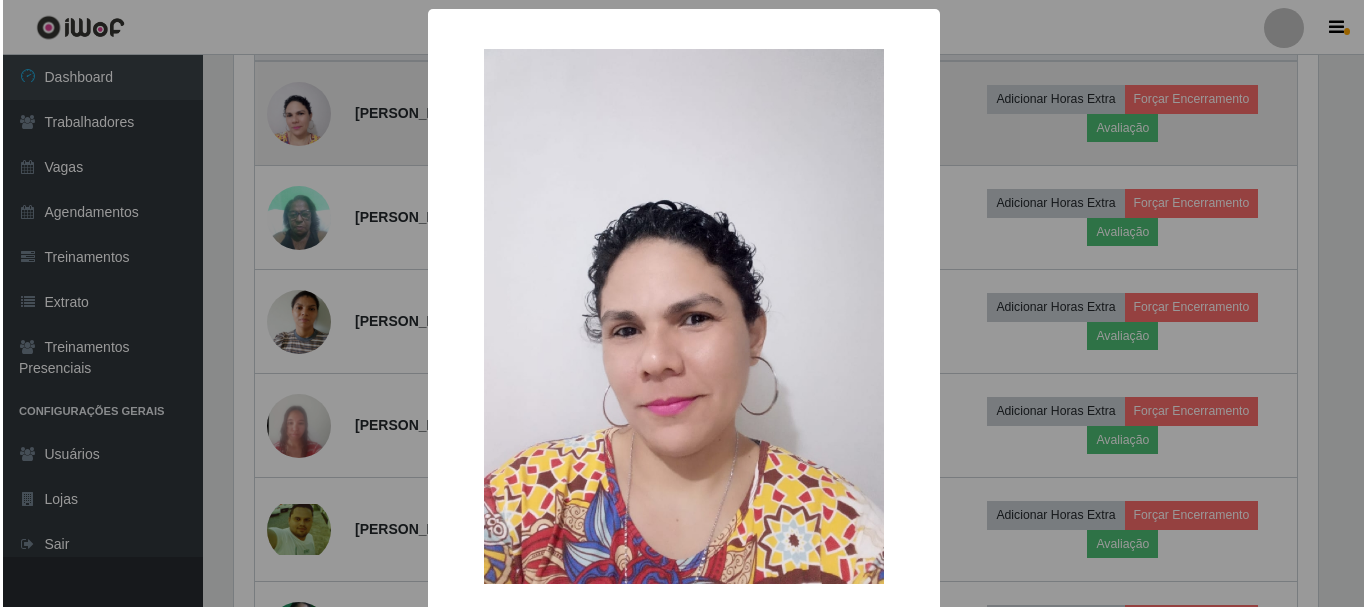 scroll, scrollTop: 999585, scrollLeft: 998911, axis: both 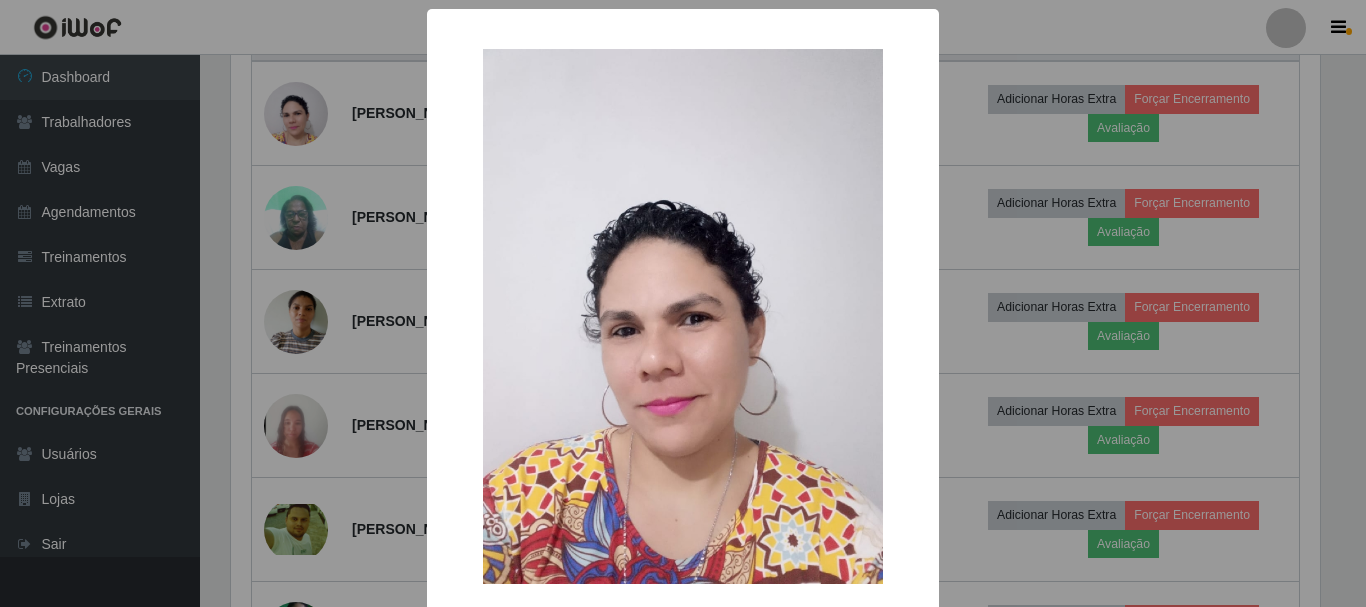 click on "× OK Cancel" at bounding box center (683, 303) 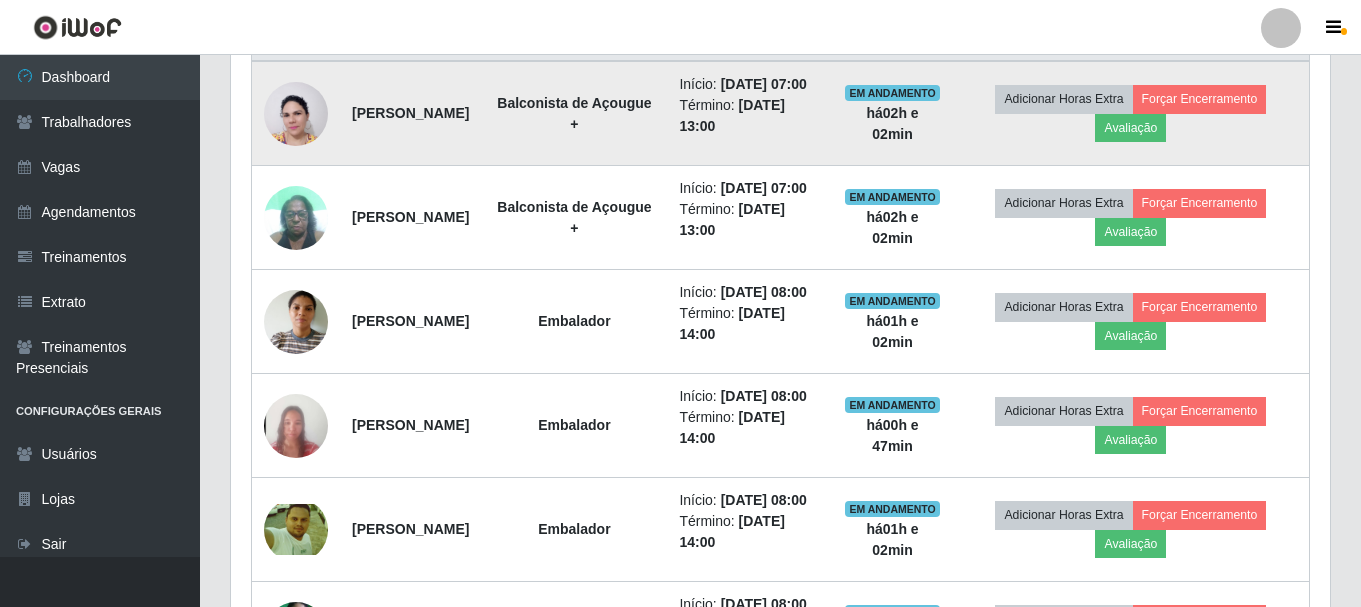 scroll, scrollTop: 999585, scrollLeft: 998901, axis: both 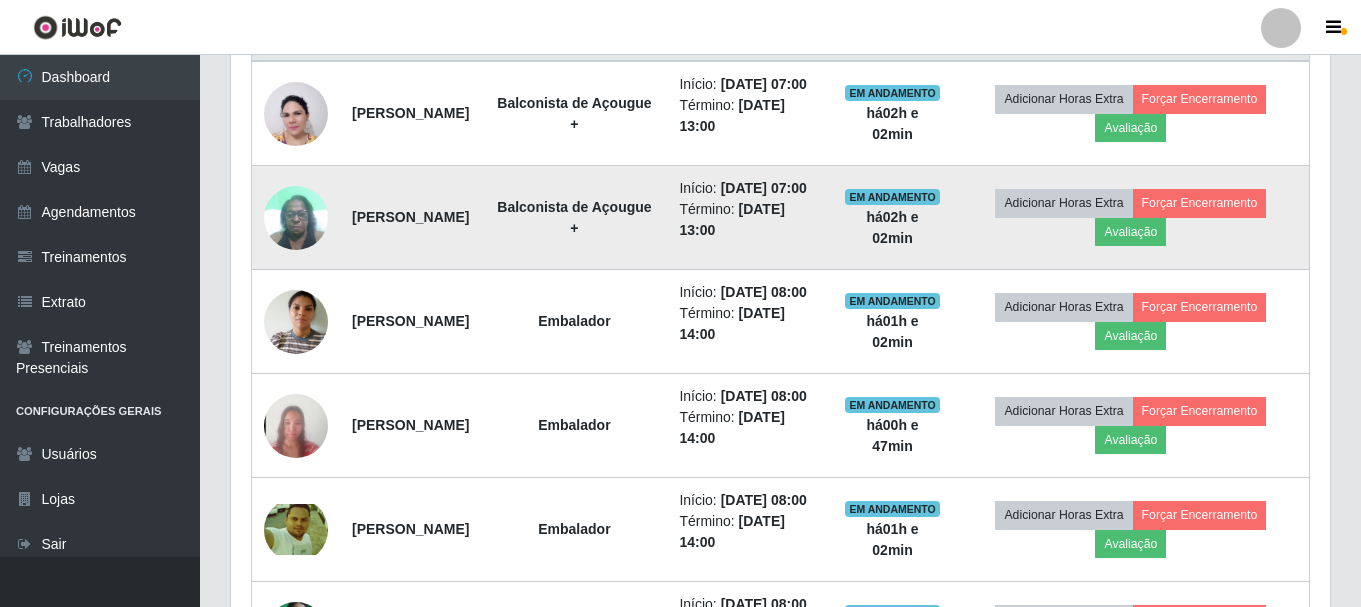 click at bounding box center [296, 217] 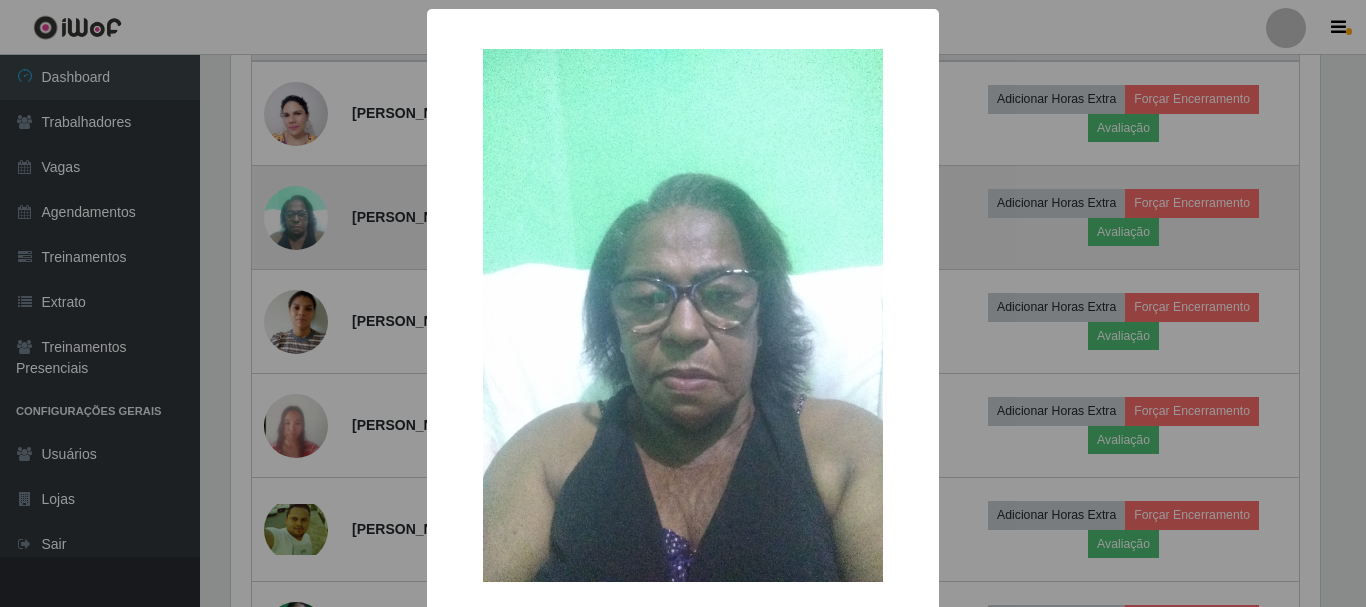 click on "× OK Cancel" at bounding box center (683, 303) 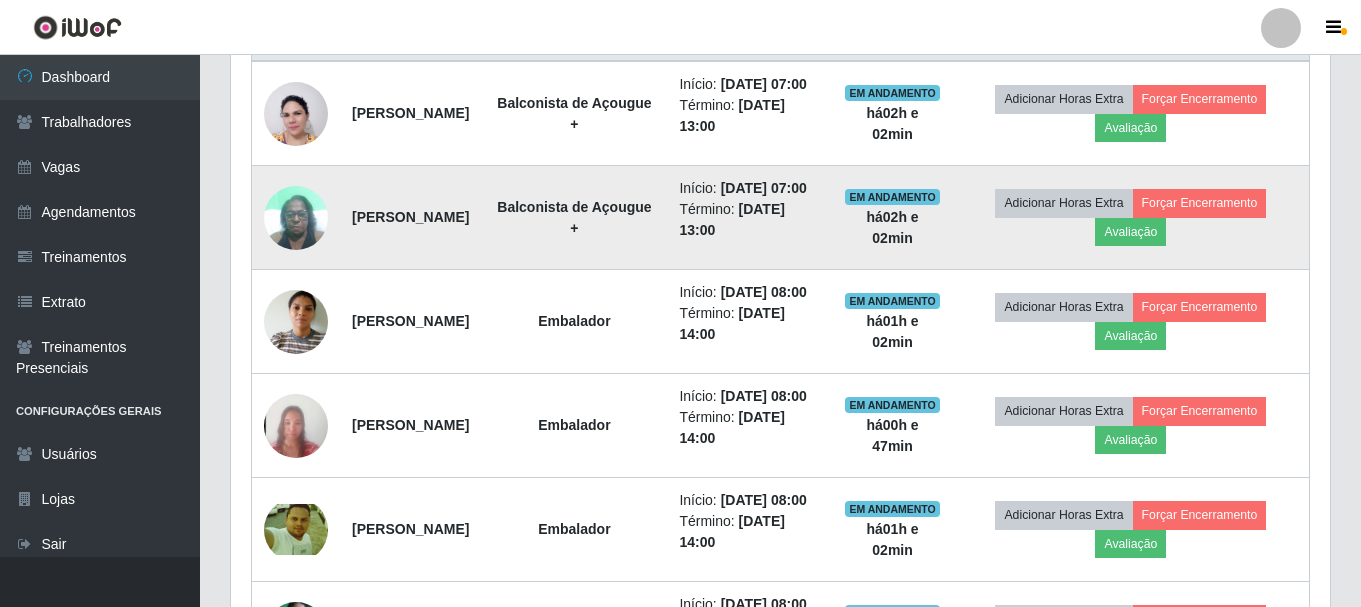 scroll, scrollTop: 999585, scrollLeft: 998901, axis: both 